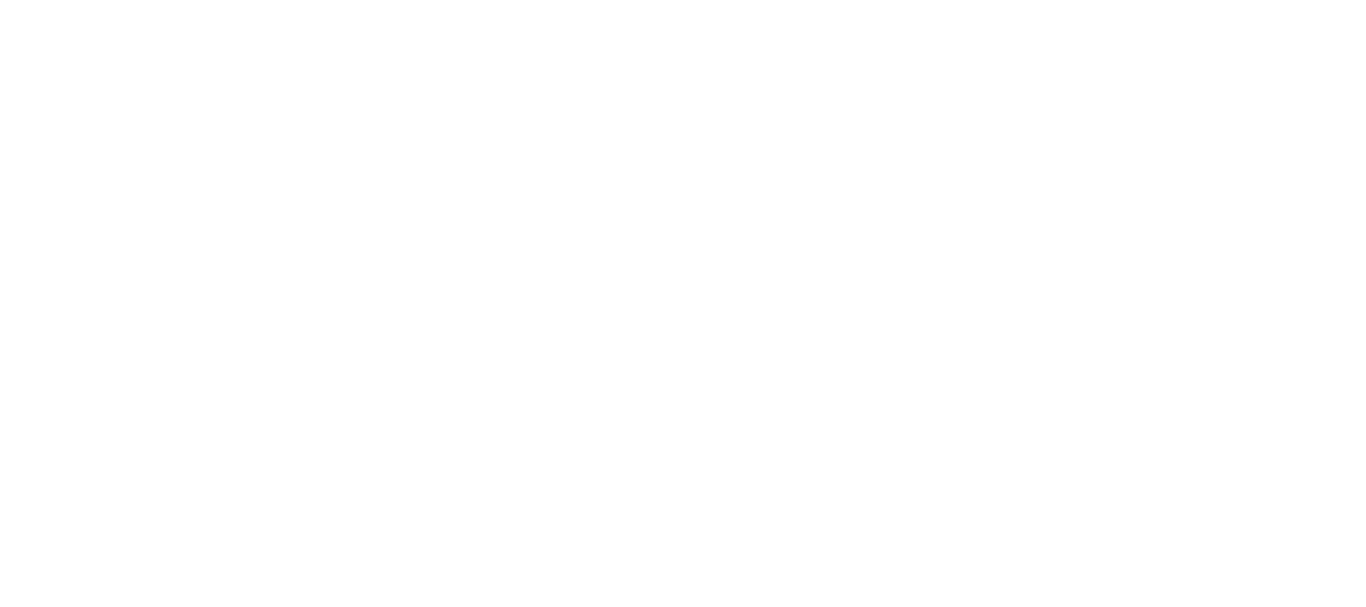scroll, scrollTop: 0, scrollLeft: 0, axis: both 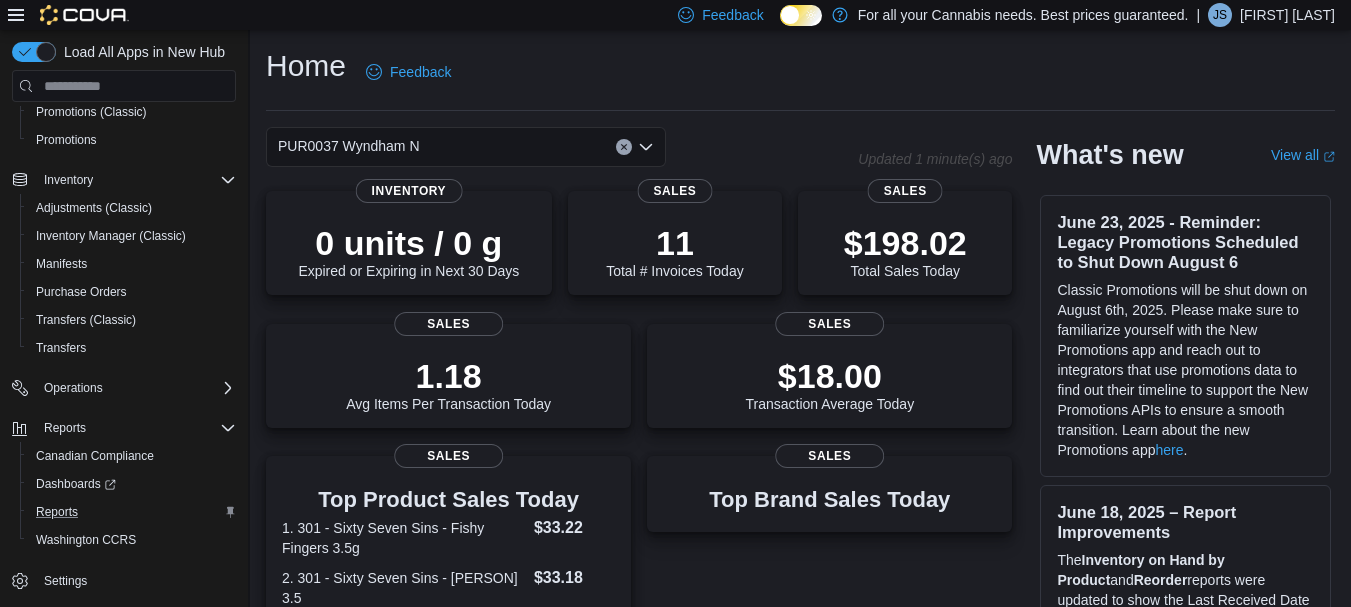 click on "Reports" at bounding box center [132, 512] 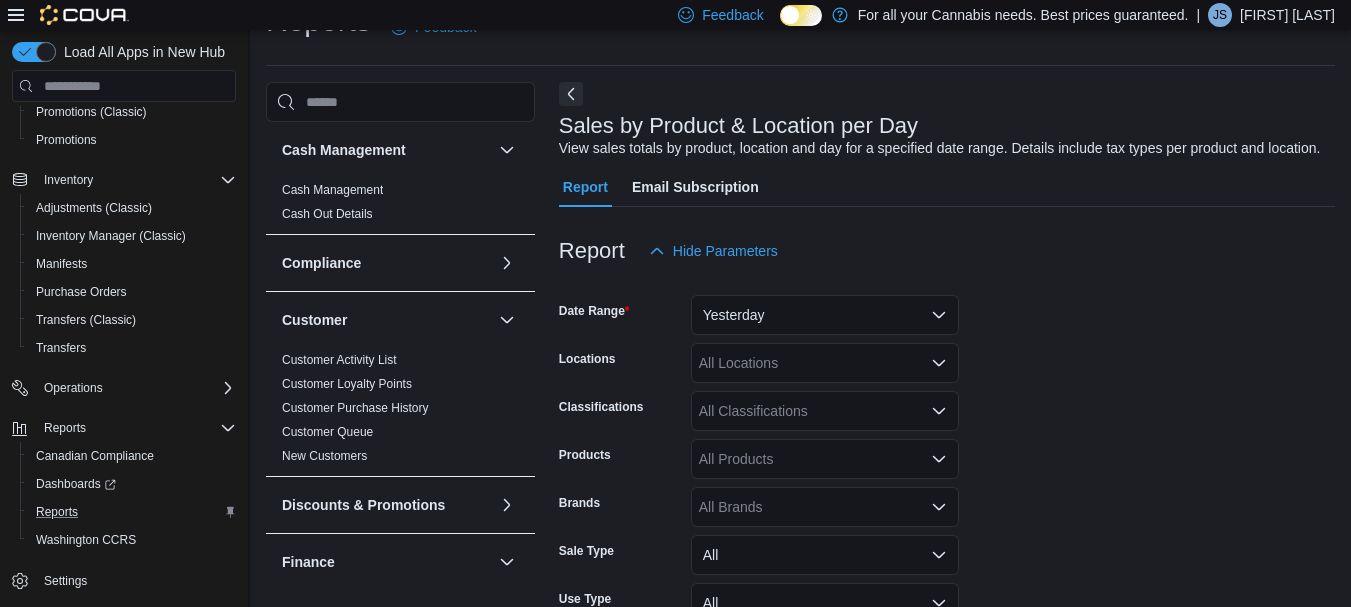 scroll, scrollTop: 46, scrollLeft: 0, axis: vertical 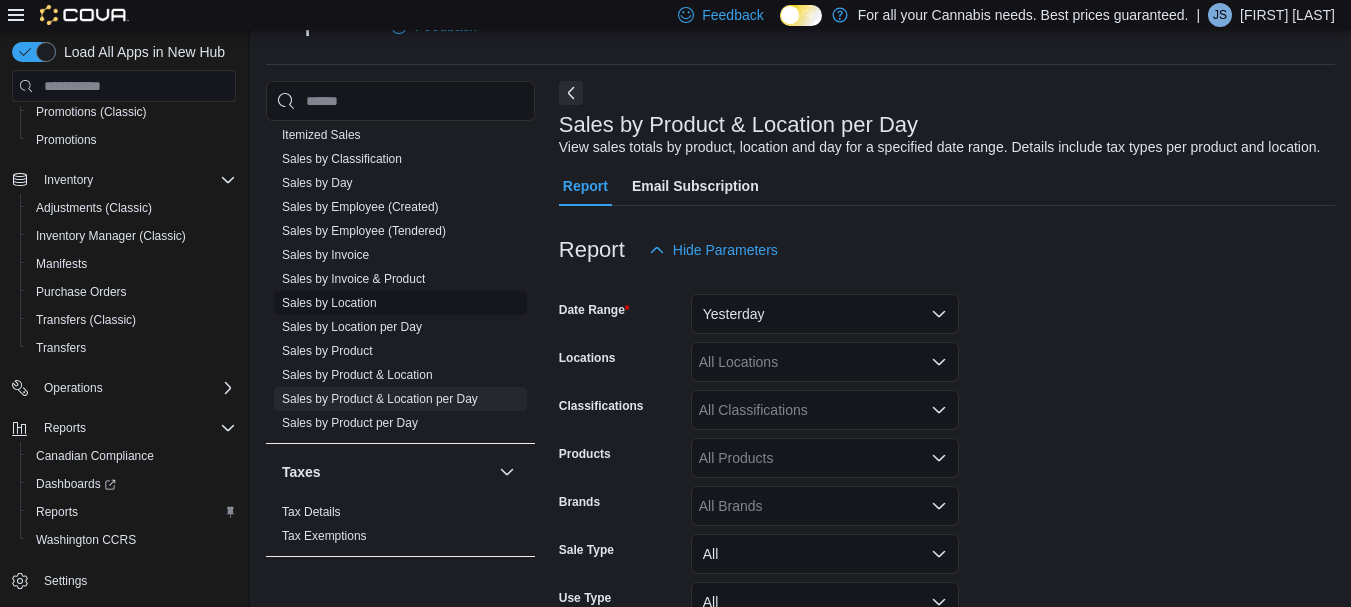 click on "Sales by Location" at bounding box center (329, 303) 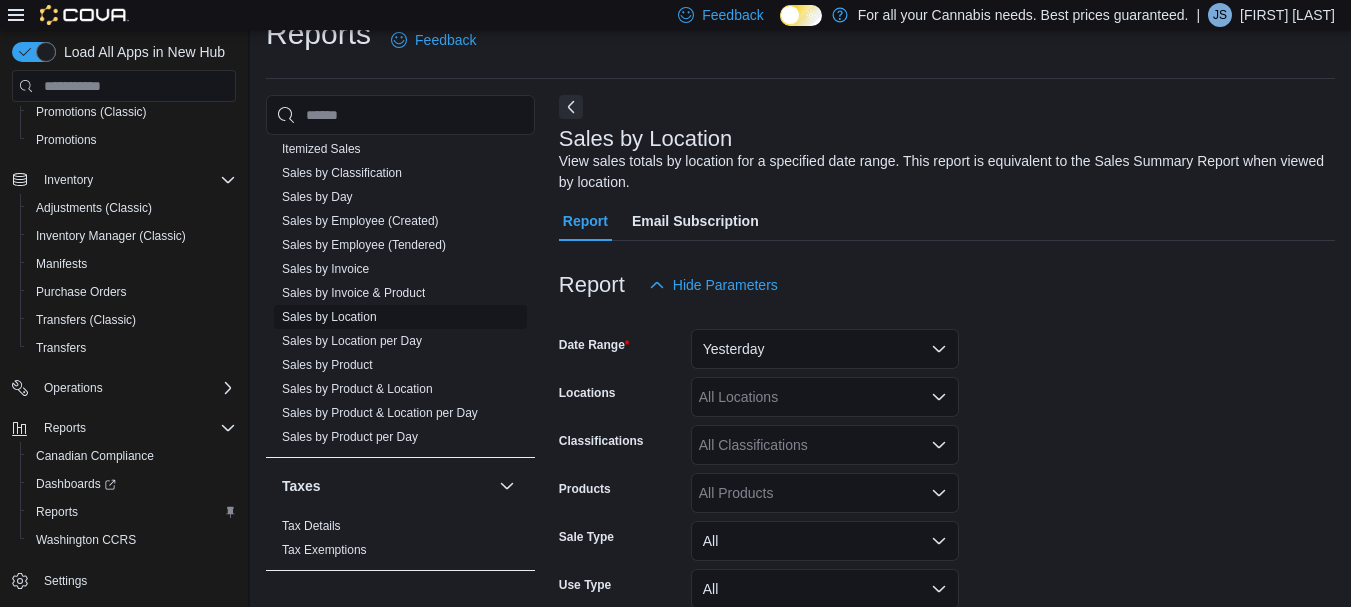 scroll, scrollTop: 67, scrollLeft: 0, axis: vertical 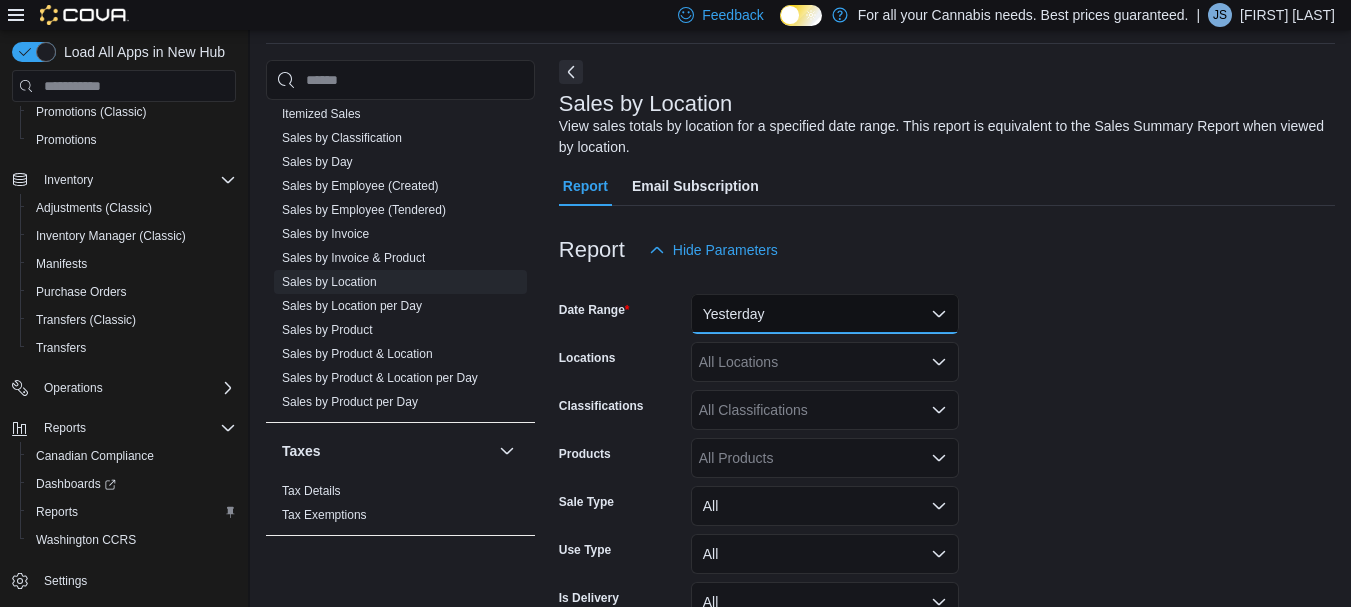click on "Yesterday" at bounding box center [825, 314] 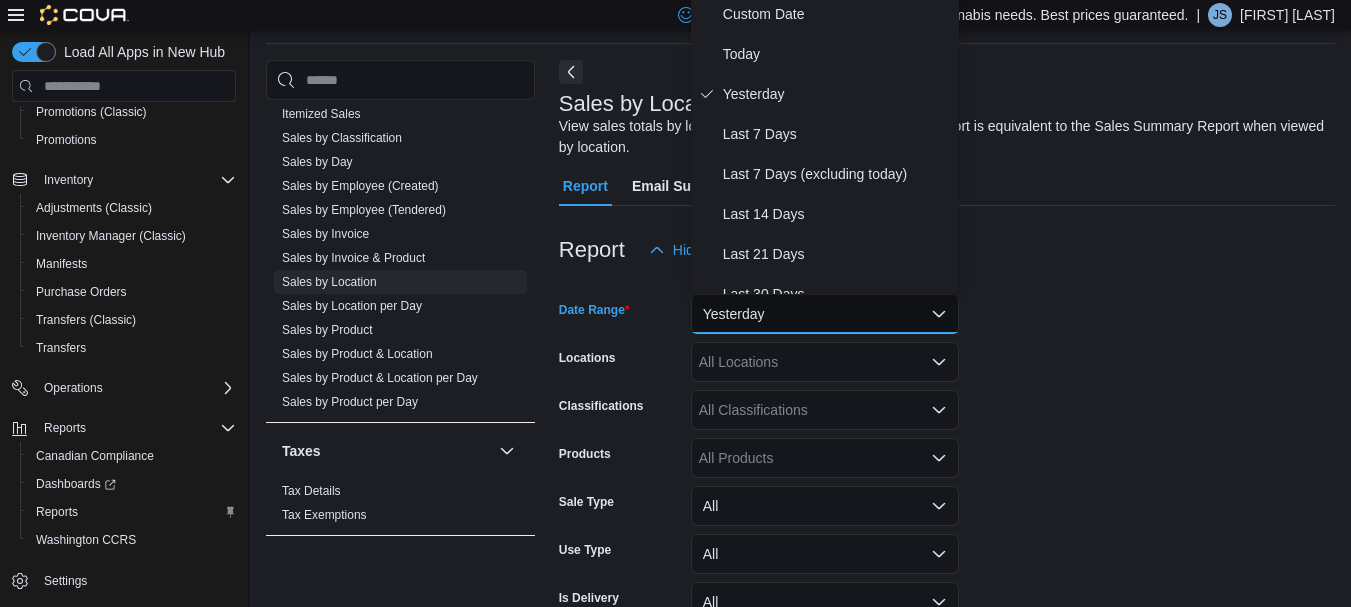 scroll, scrollTop: 61, scrollLeft: 0, axis: vertical 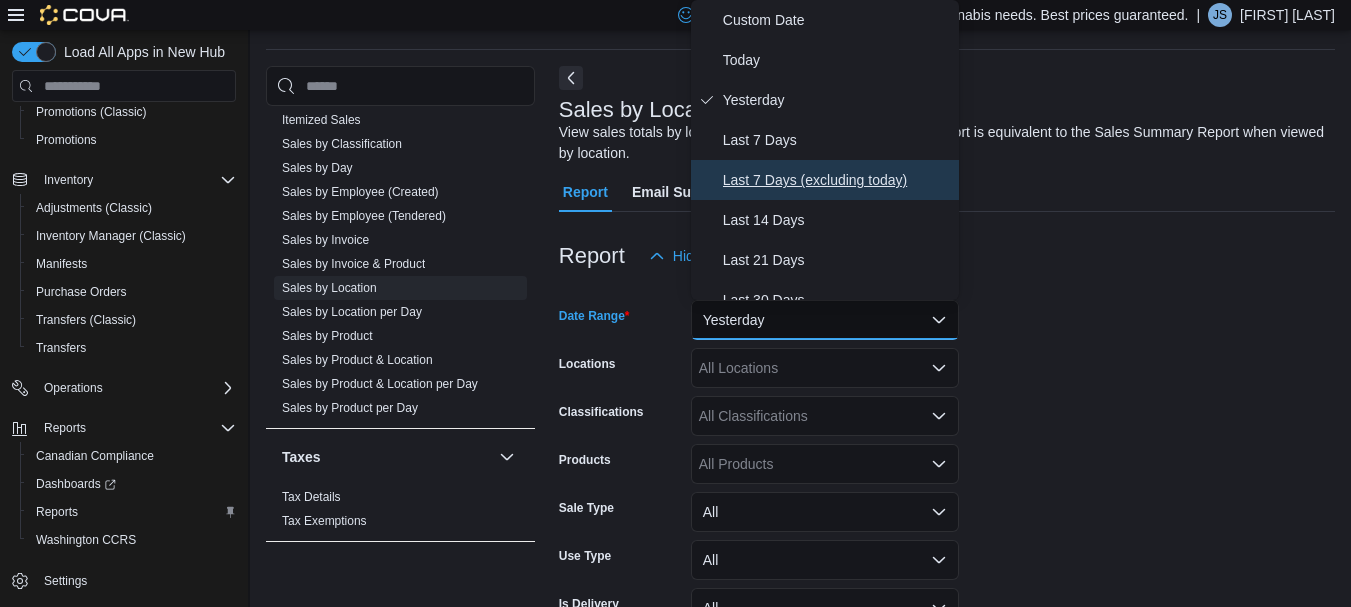 click on "Last 7 Days (excluding today)" at bounding box center [837, 180] 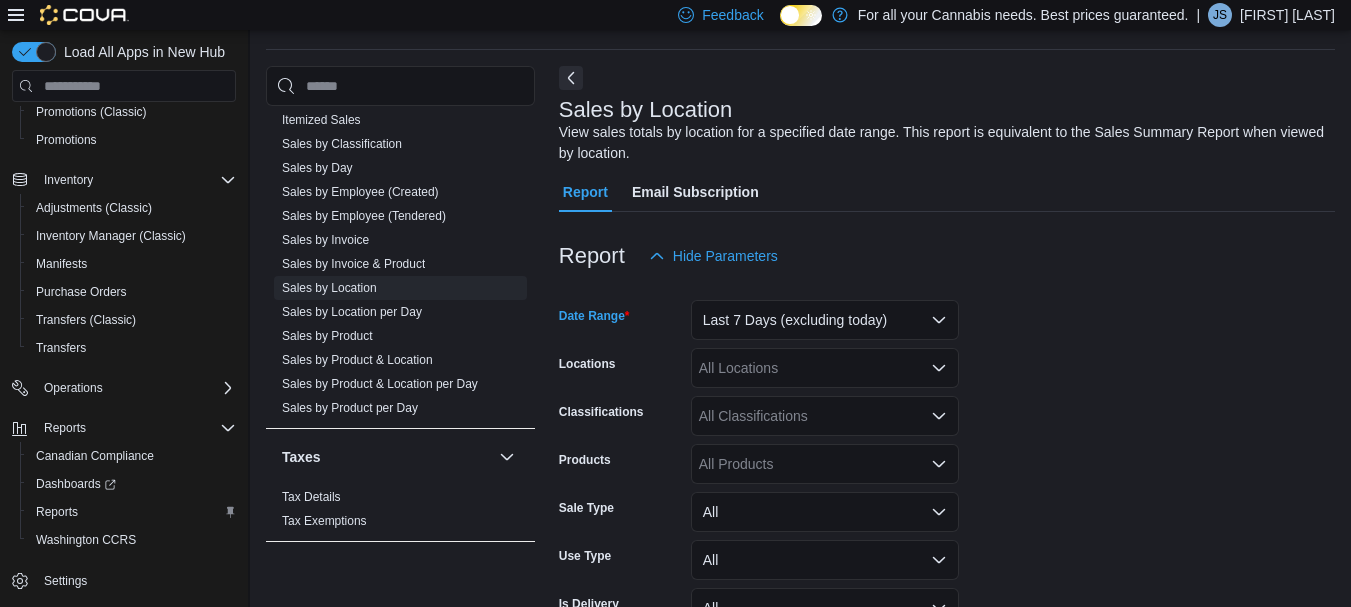 click on "All Locations" at bounding box center [825, 368] 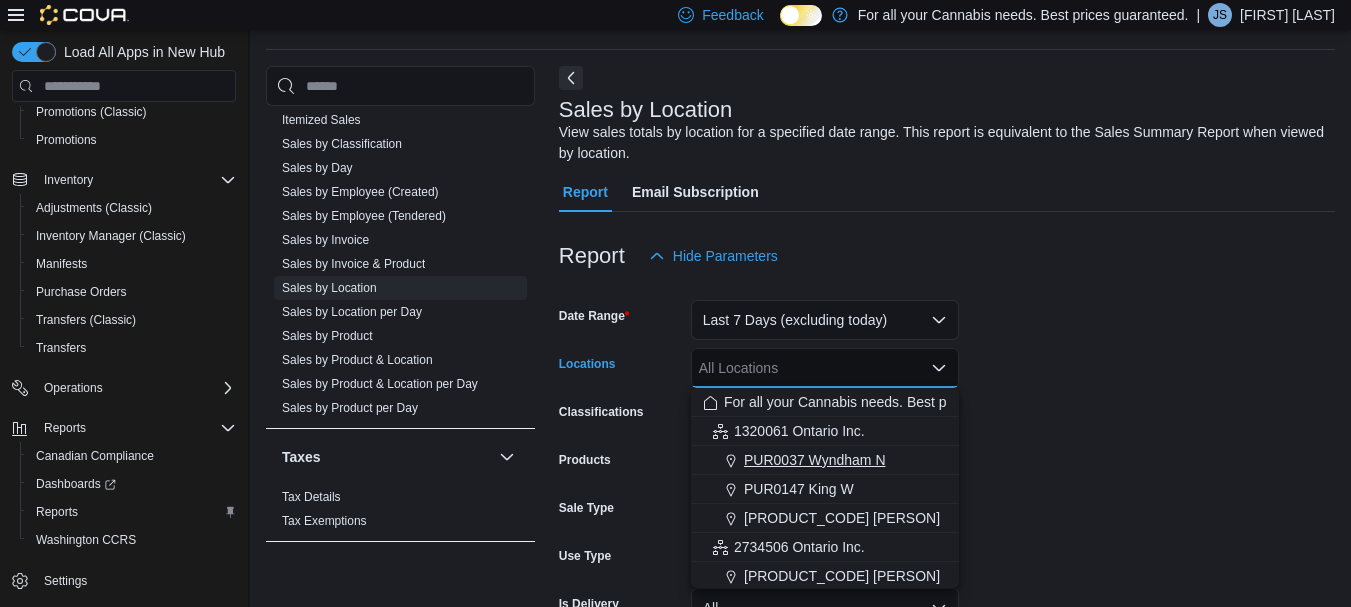 click on "PUR0037 Wyndham N" at bounding box center (815, 460) 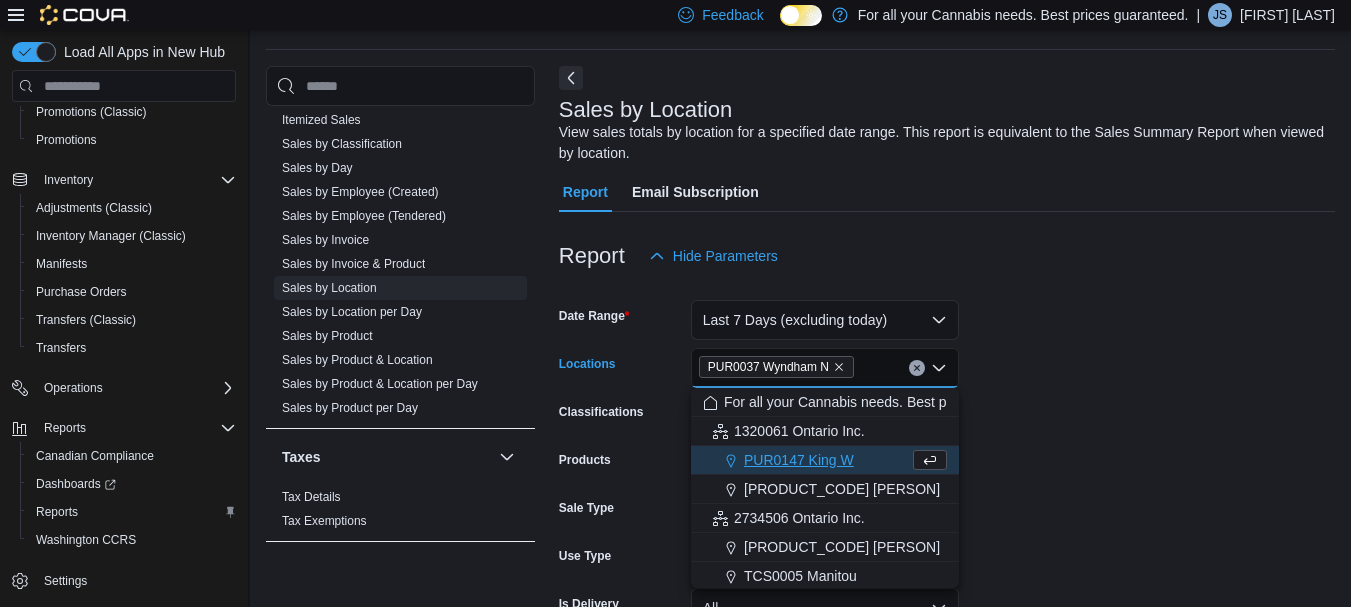 click on "Date Range Last 7 Days (excluding today) Locations PUR0037 Wyndham N Combo box. Selected. PUR0037 Wyndham N. Press Backspace to delete PUR0037 Wyndham N. Combo box input. All Locations. Type some text or, to display a list of choices, press Down Arrow. To exit the list of choices, press Escape. Classifications All Classifications Products All Products Sale Type All Use Type All Is Delivery All Export  Run Report" at bounding box center [947, 480] 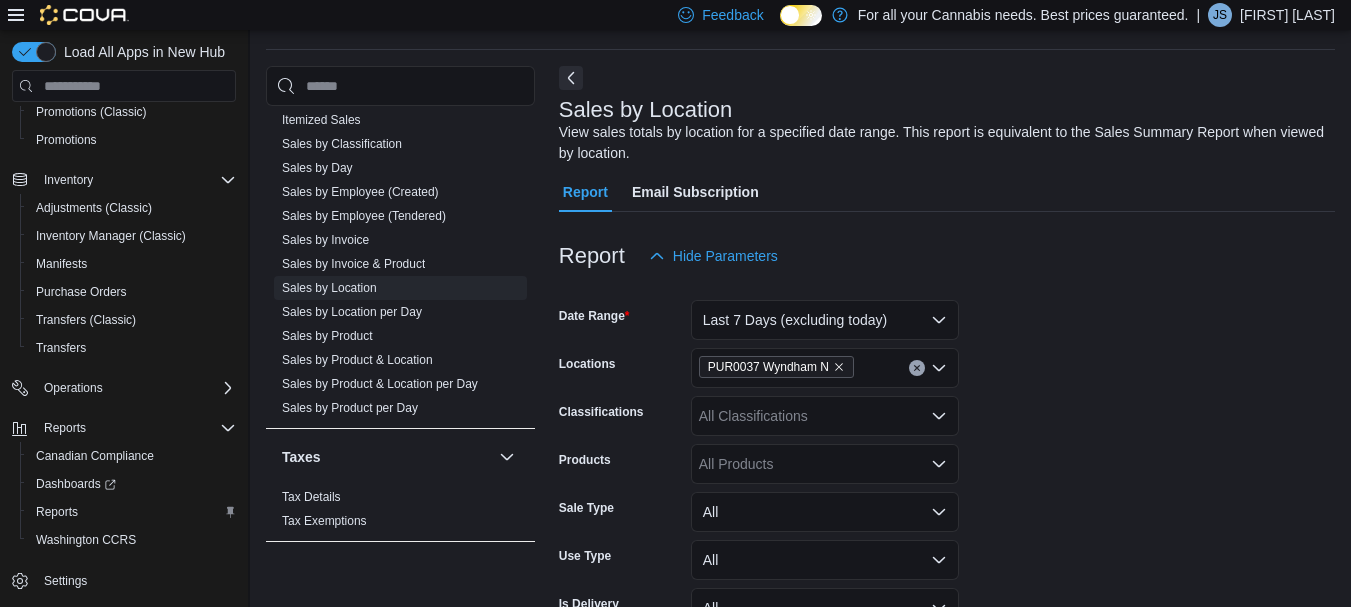 scroll, scrollTop: 178, scrollLeft: 0, axis: vertical 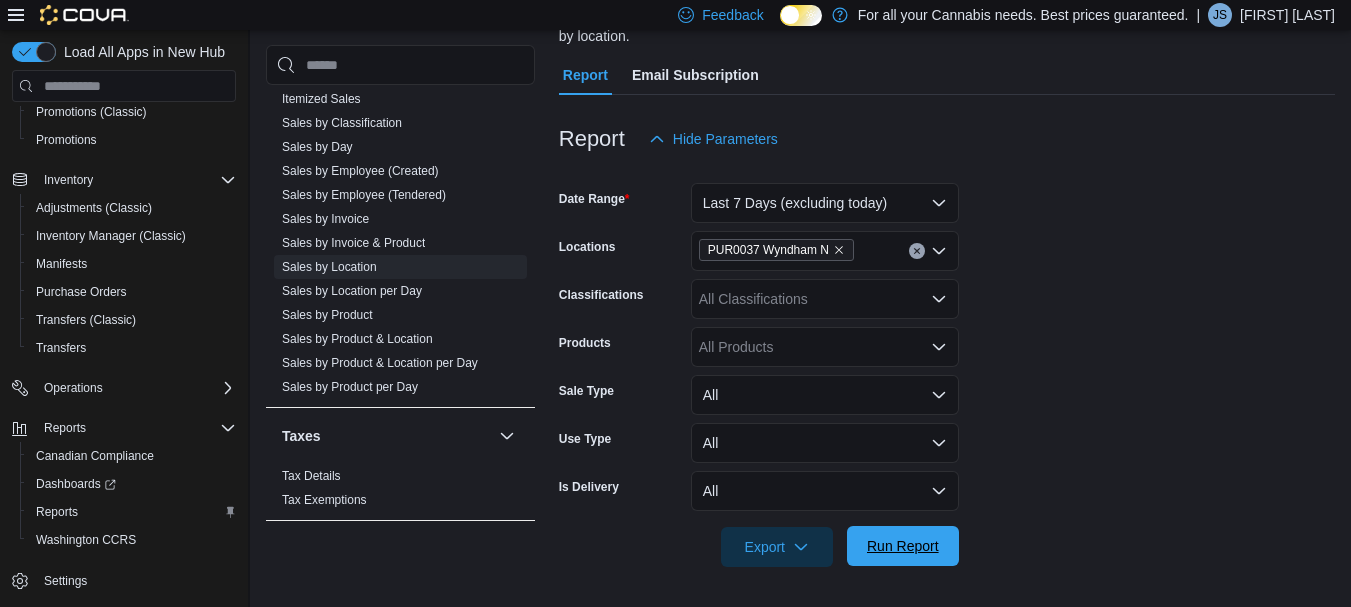 click on "Run Report" at bounding box center (903, 546) 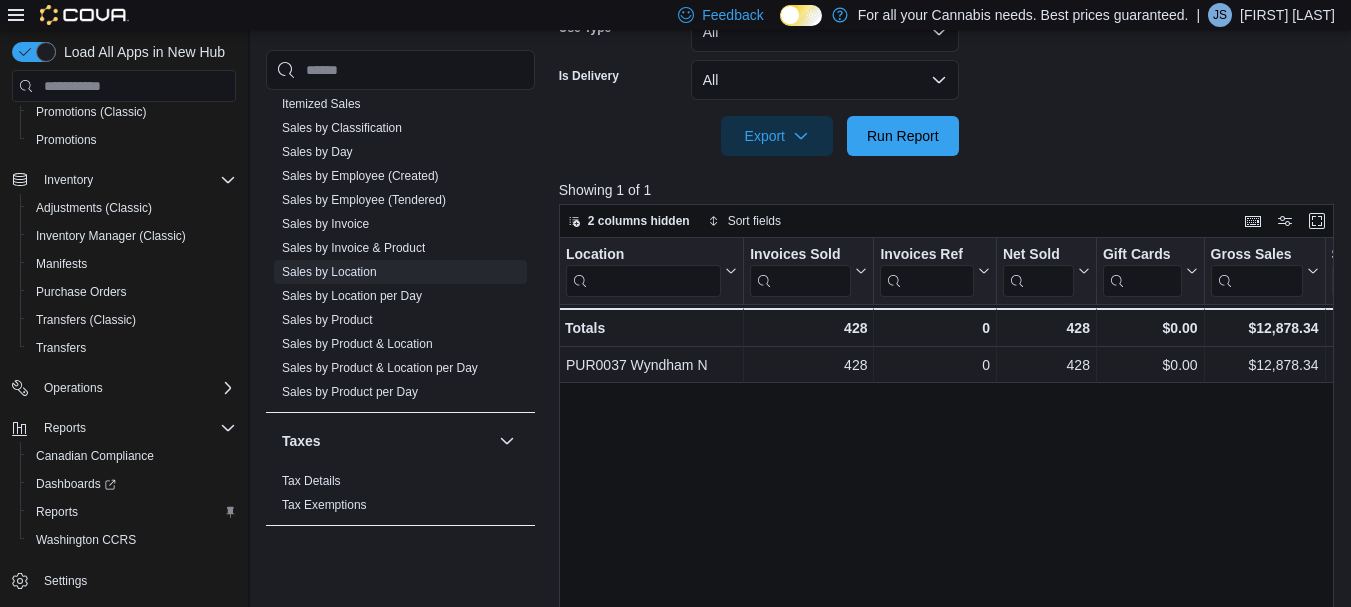 scroll, scrollTop: 597, scrollLeft: 0, axis: vertical 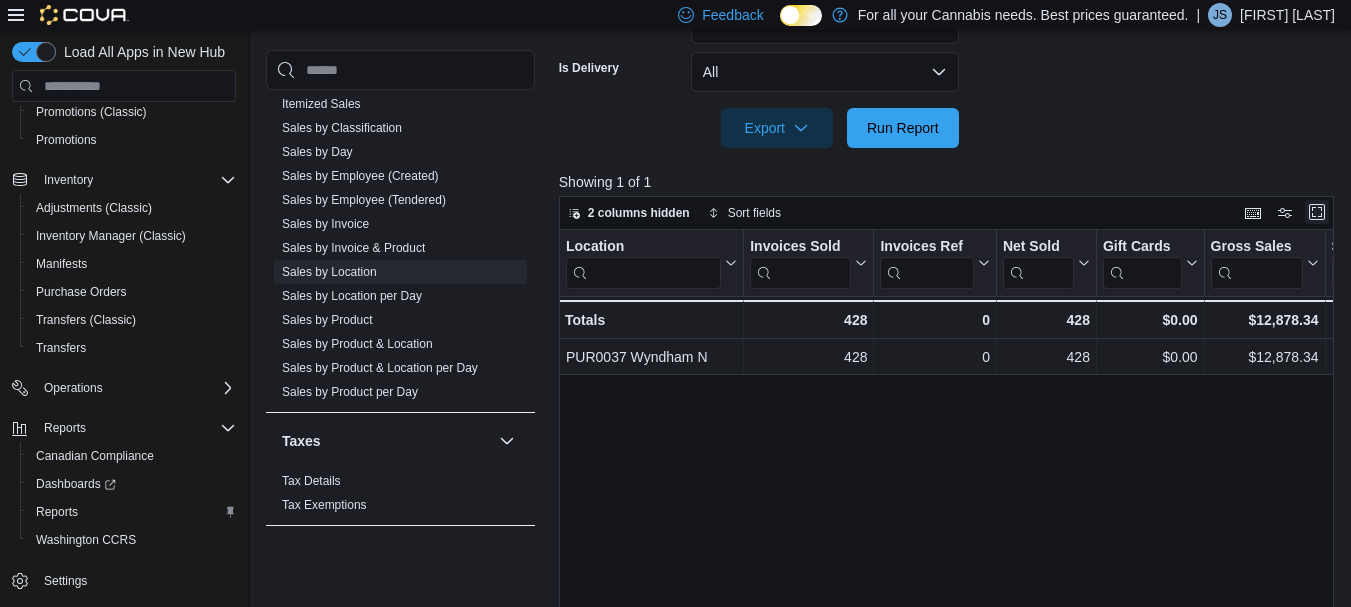 click at bounding box center [1317, 212] 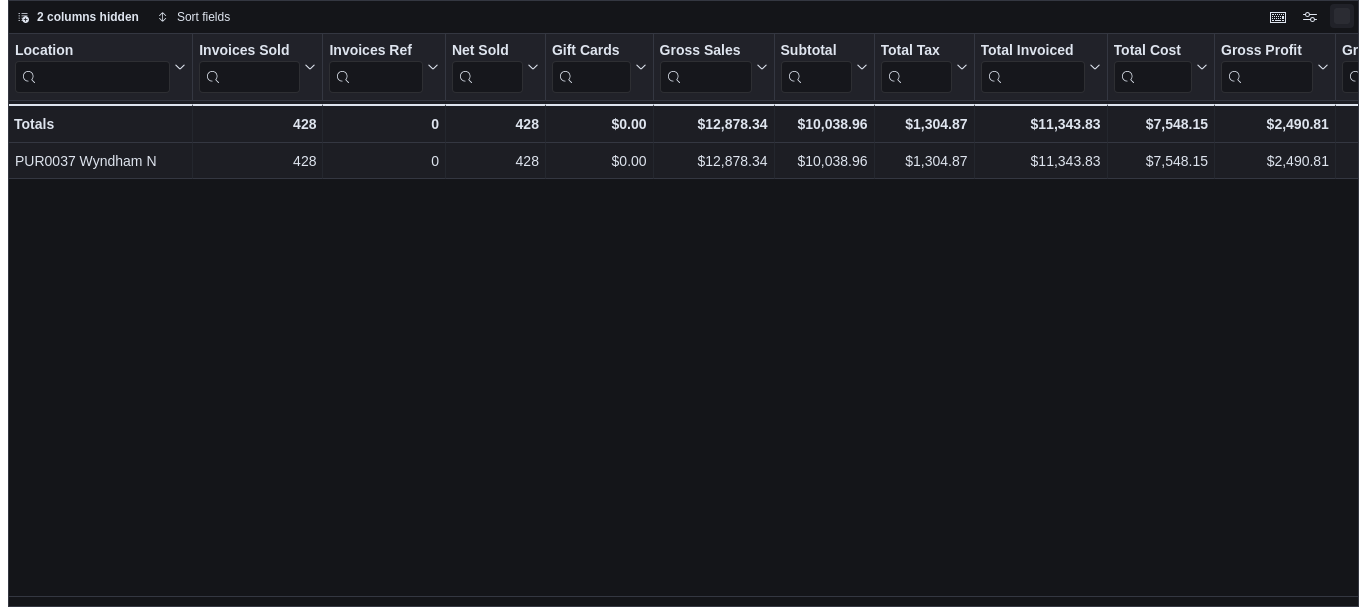 scroll, scrollTop: 0, scrollLeft: 0, axis: both 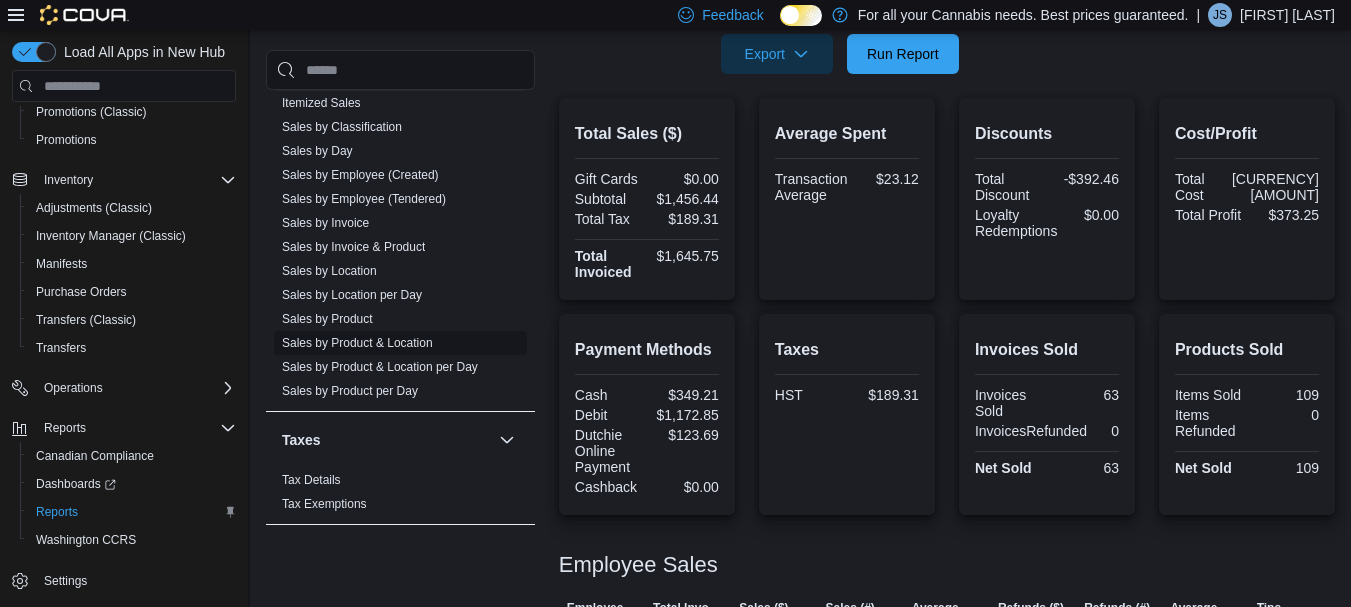 click on "Sales by Product & Location" at bounding box center [357, 343] 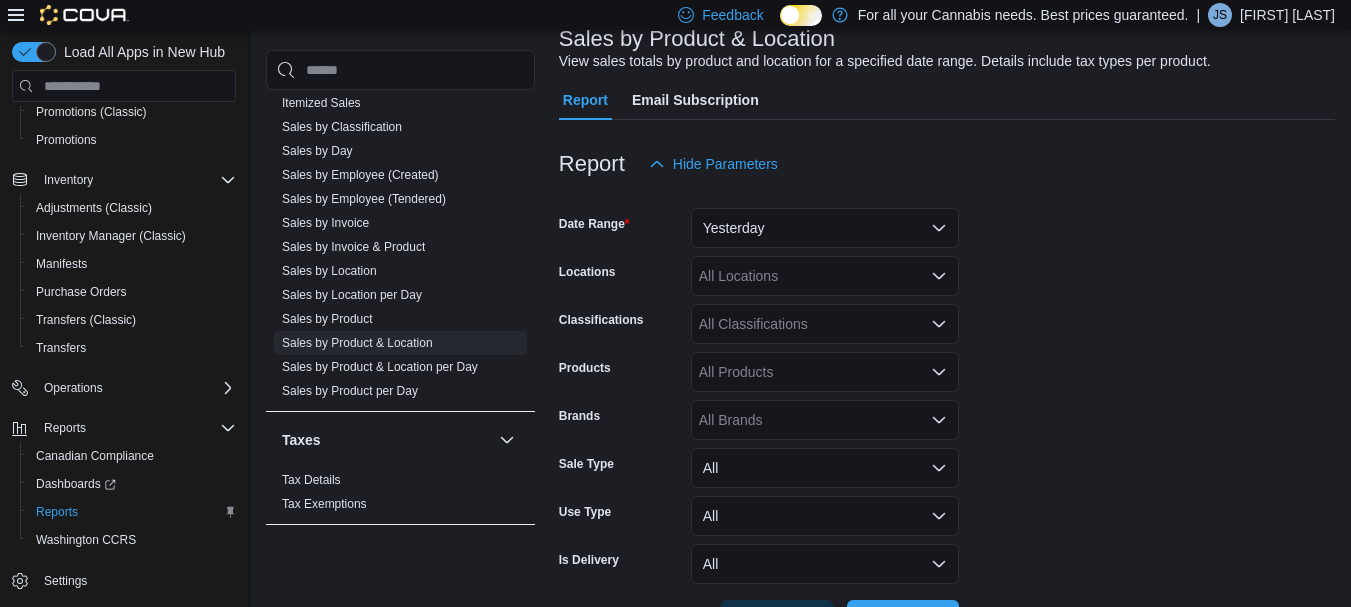 scroll, scrollTop: 46, scrollLeft: 0, axis: vertical 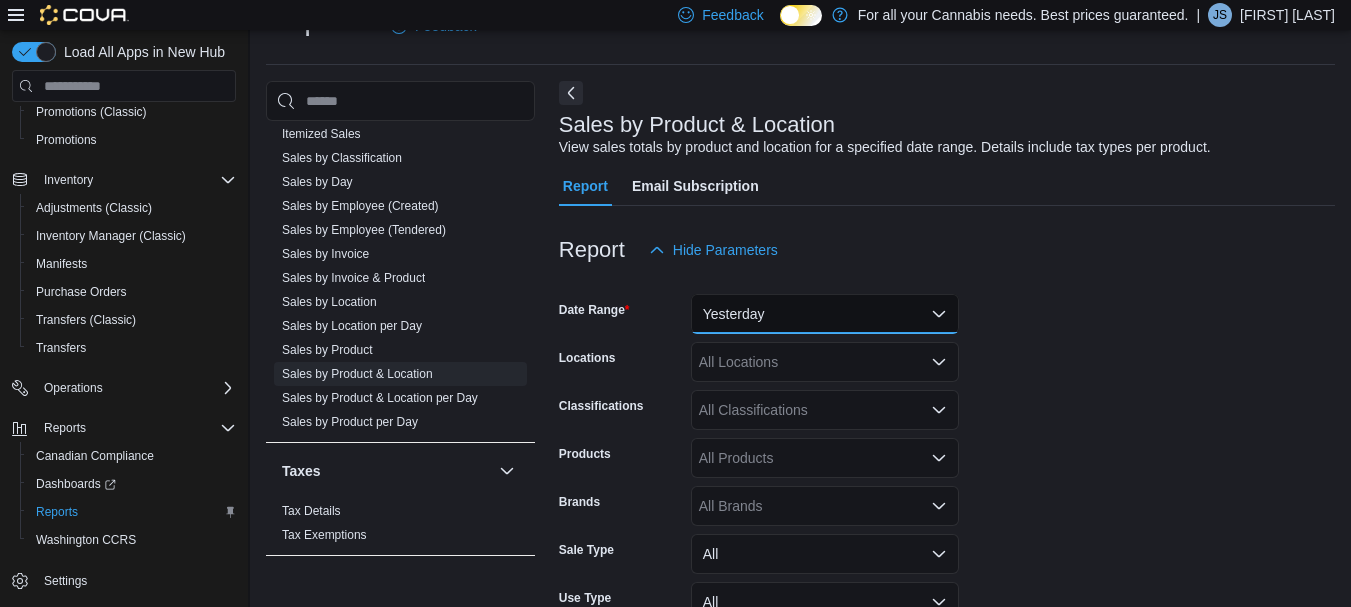 click on "Yesterday" at bounding box center [825, 314] 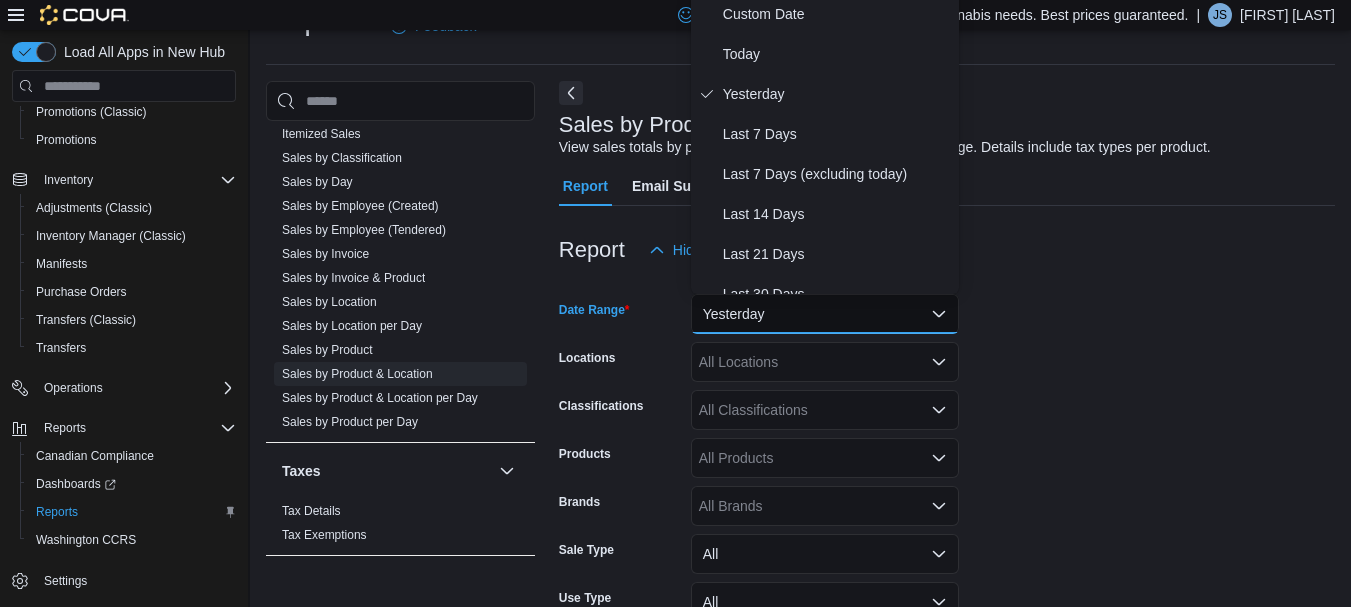 scroll, scrollTop: 40, scrollLeft: 0, axis: vertical 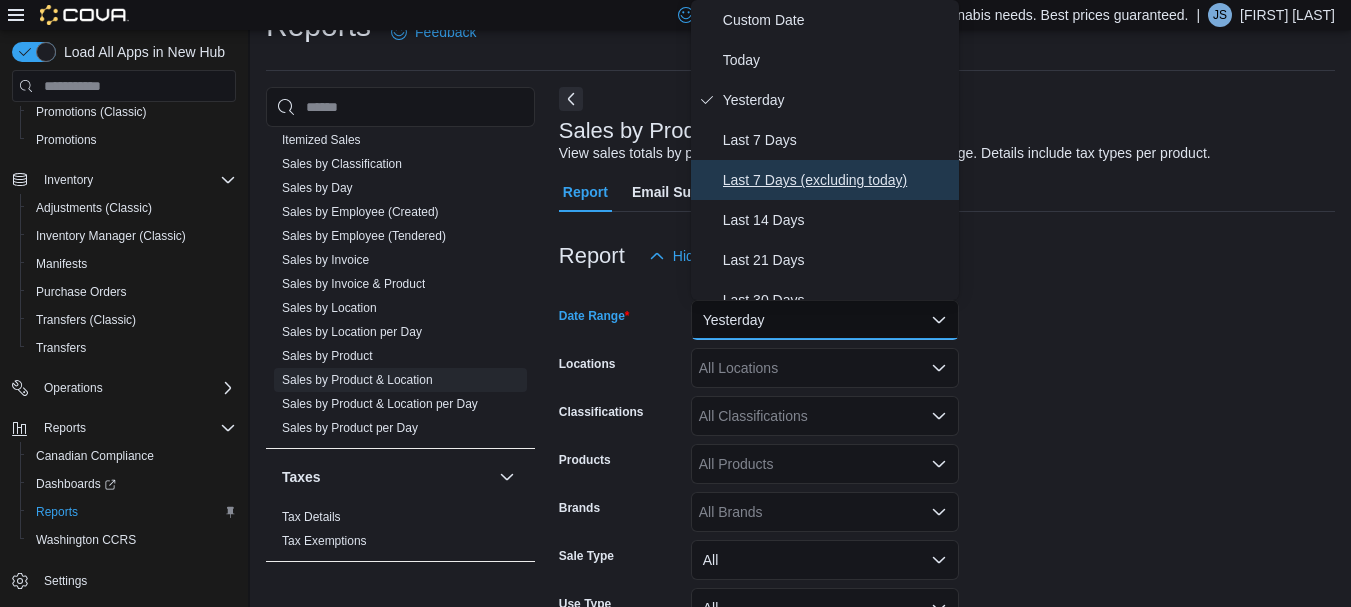 click on "Last 7 Days (excluding today)" at bounding box center [837, 180] 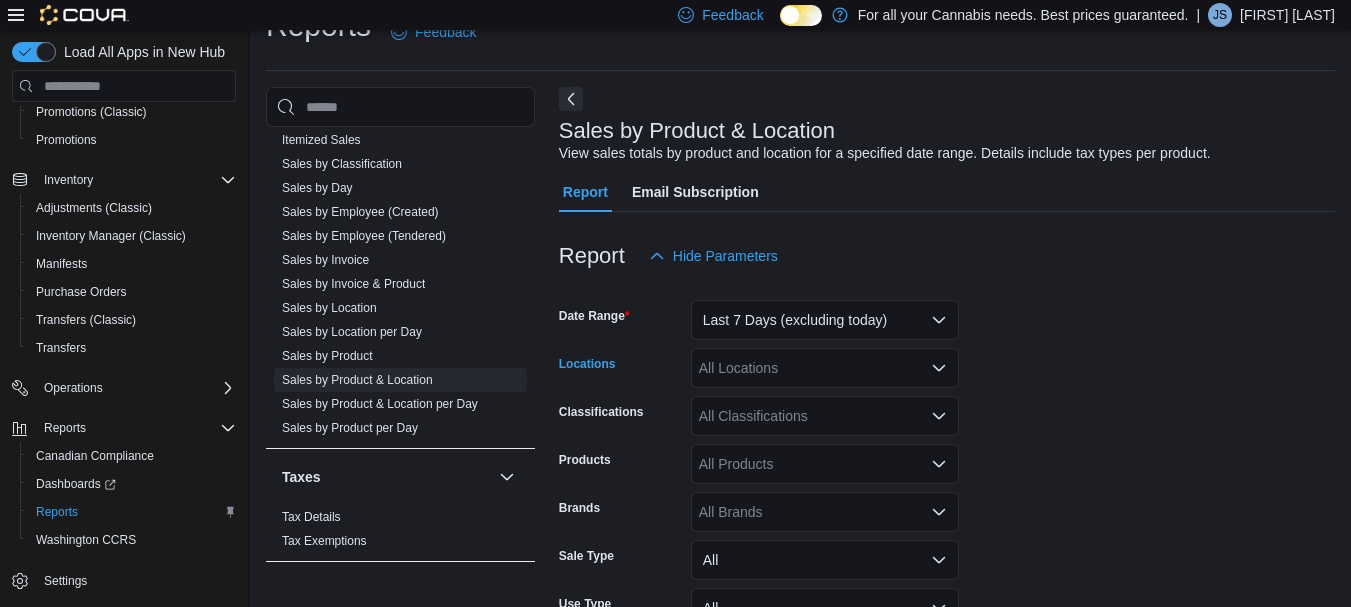 click on "All Locations" at bounding box center (825, 368) 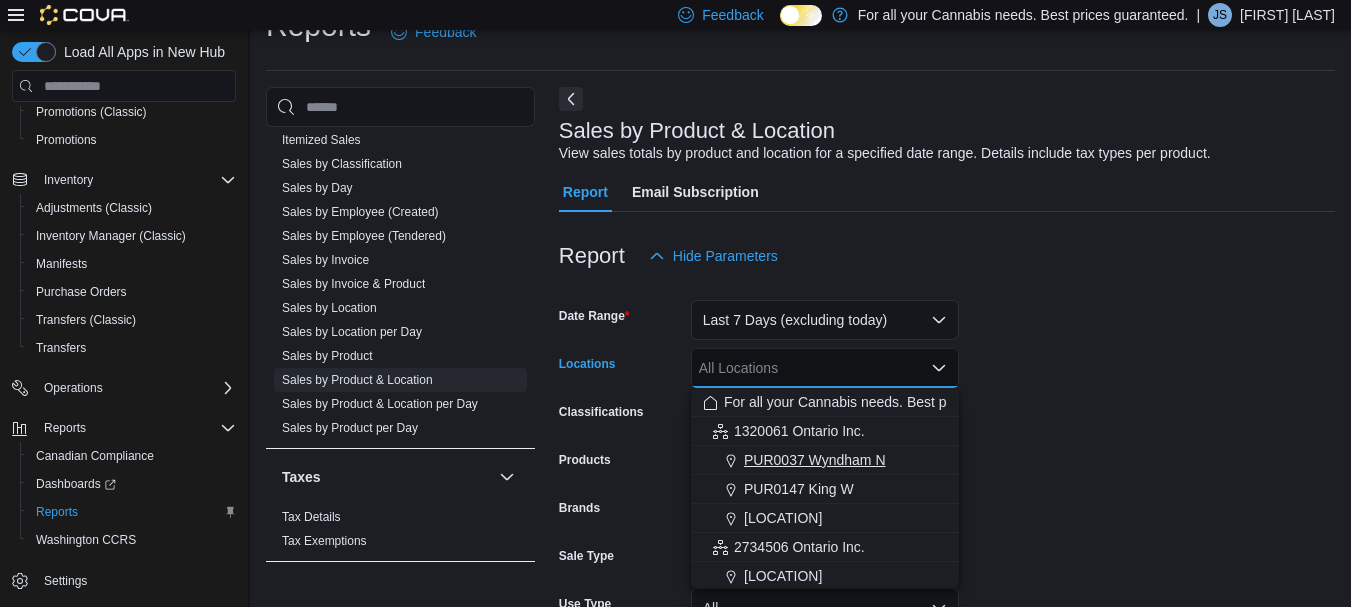 click on "PUR0037 Wyndham N" at bounding box center [825, 460] 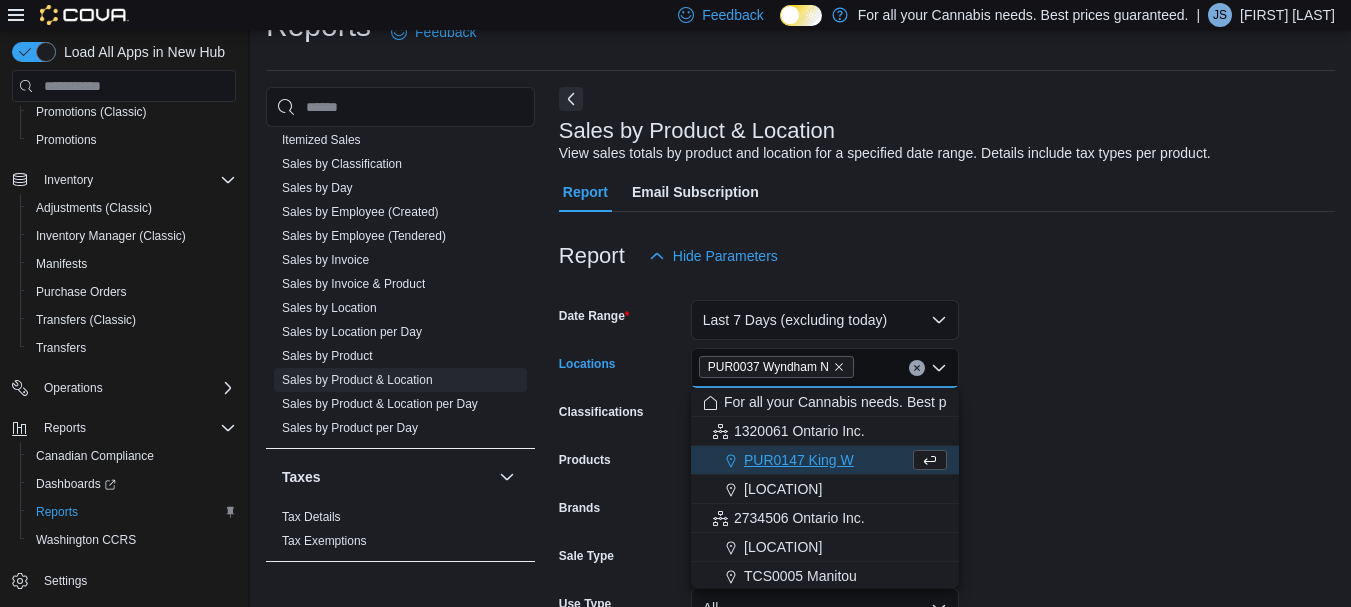 click on "Date Range Last 7 Days (excluding today) Locations [LOCATION] Combo box. Selected. [LOCATION]. Press Backspace to delete [LOCATION]. Combo box input. All Locations. Type some text or, to display a list of choices, press Down Arrow. To exit the list of choices, press Escape. Classifications All Classifications Products All Products Brands All Brands Sale Type All Use Type All Is Delivery All Export  Run Report" at bounding box center [947, 504] 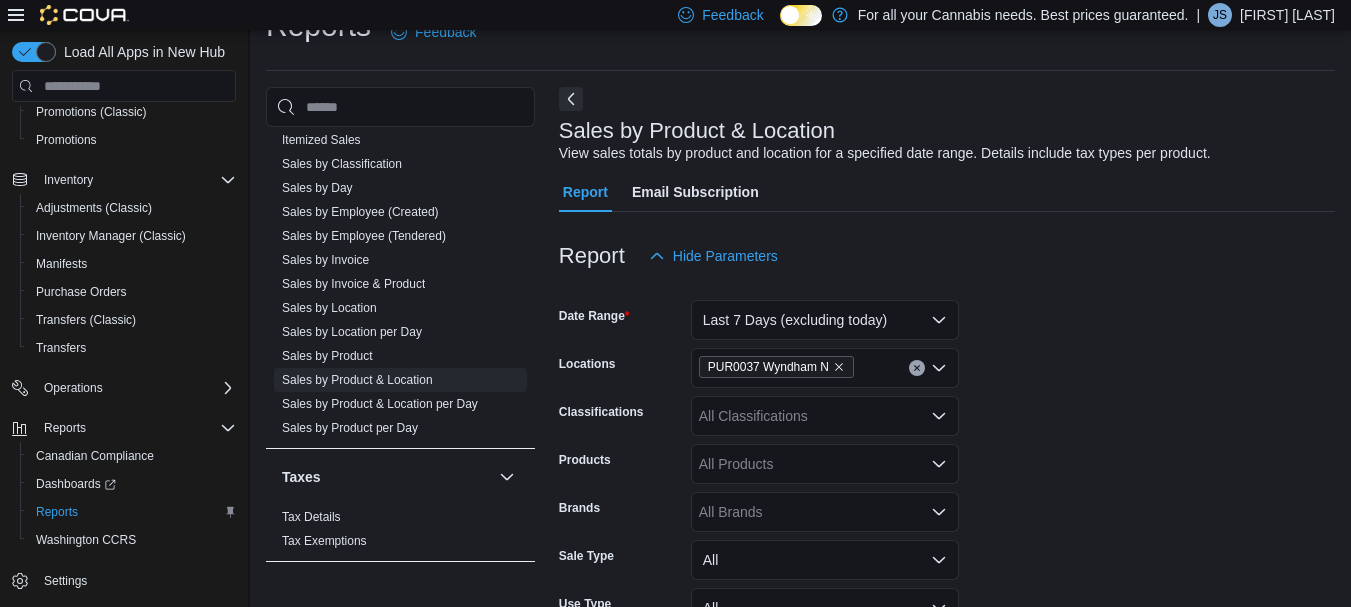scroll, scrollTop: 205, scrollLeft: 0, axis: vertical 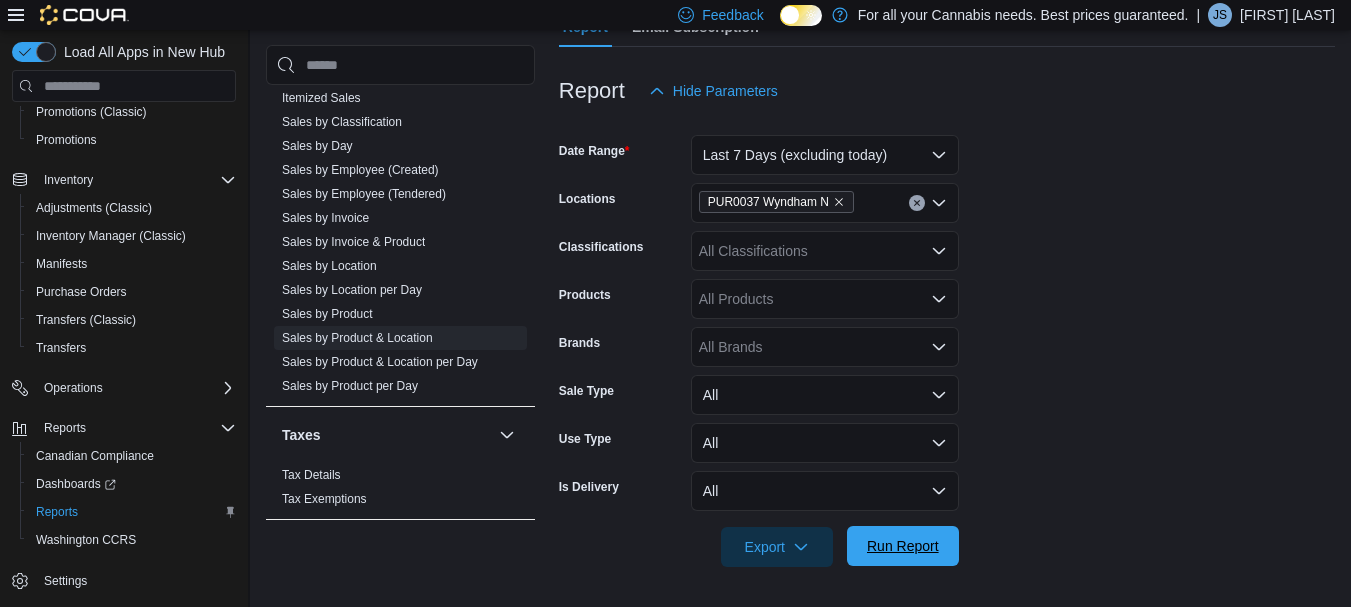 click on "Run Report" at bounding box center [903, 546] 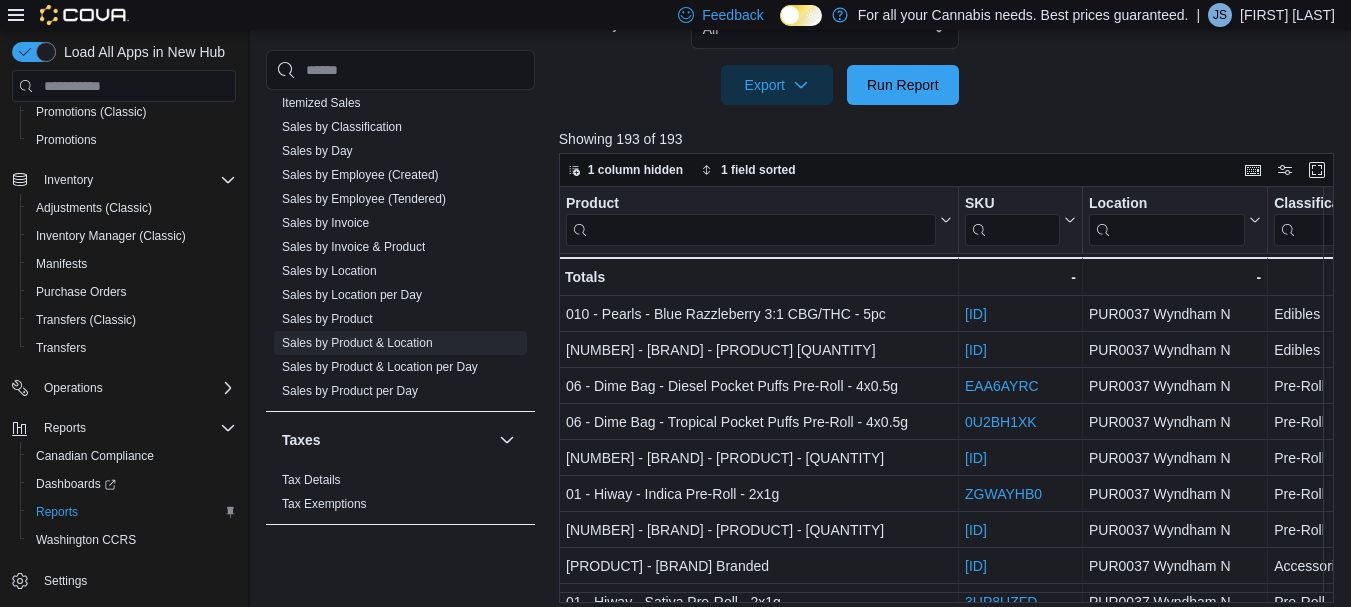 scroll, scrollTop: 669, scrollLeft: 0, axis: vertical 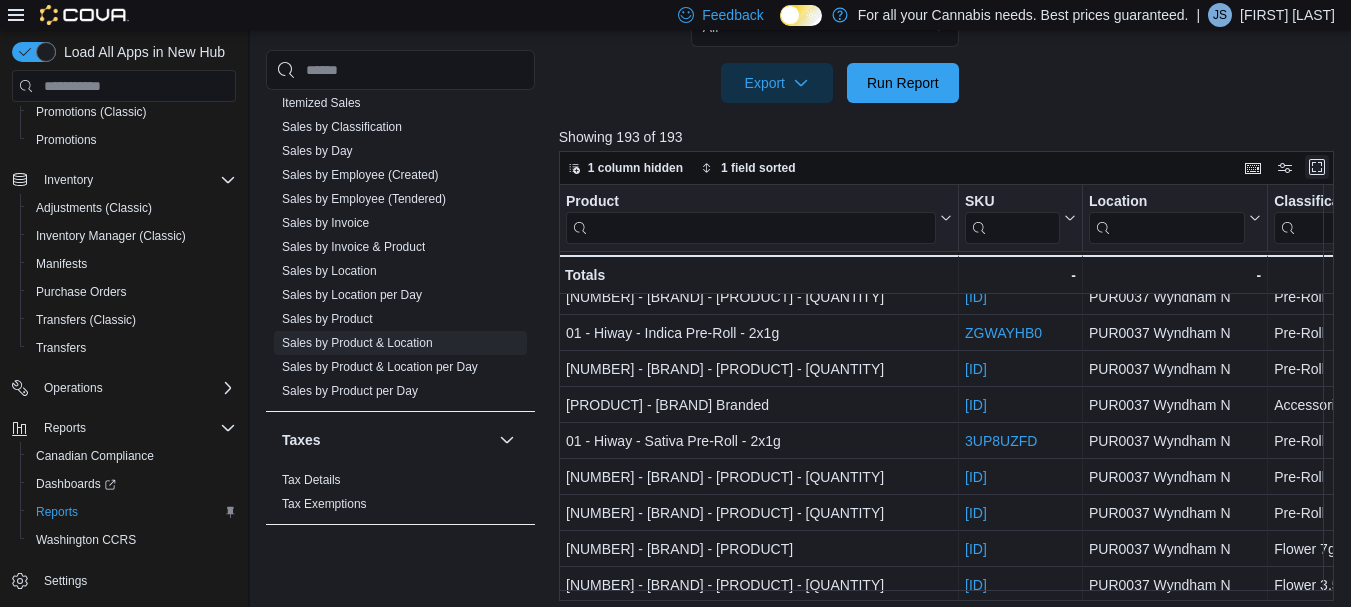 click at bounding box center (1317, 167) 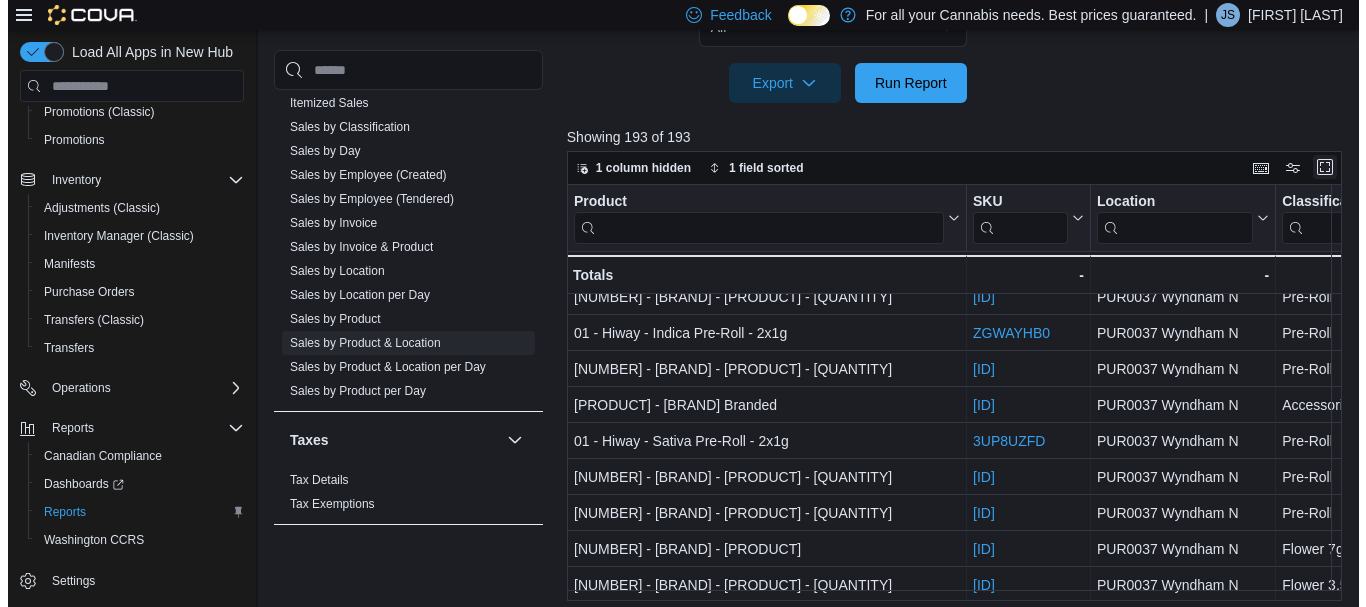 scroll, scrollTop: 0, scrollLeft: 0, axis: both 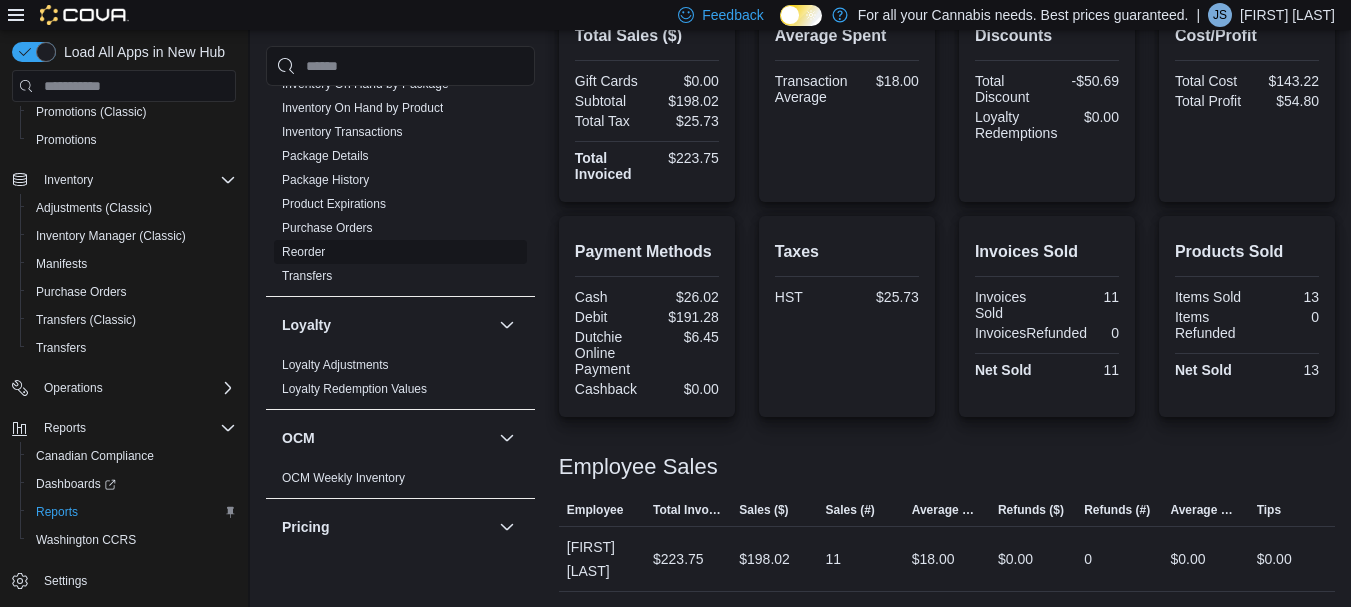 click on "Reorder" at bounding box center [303, 252] 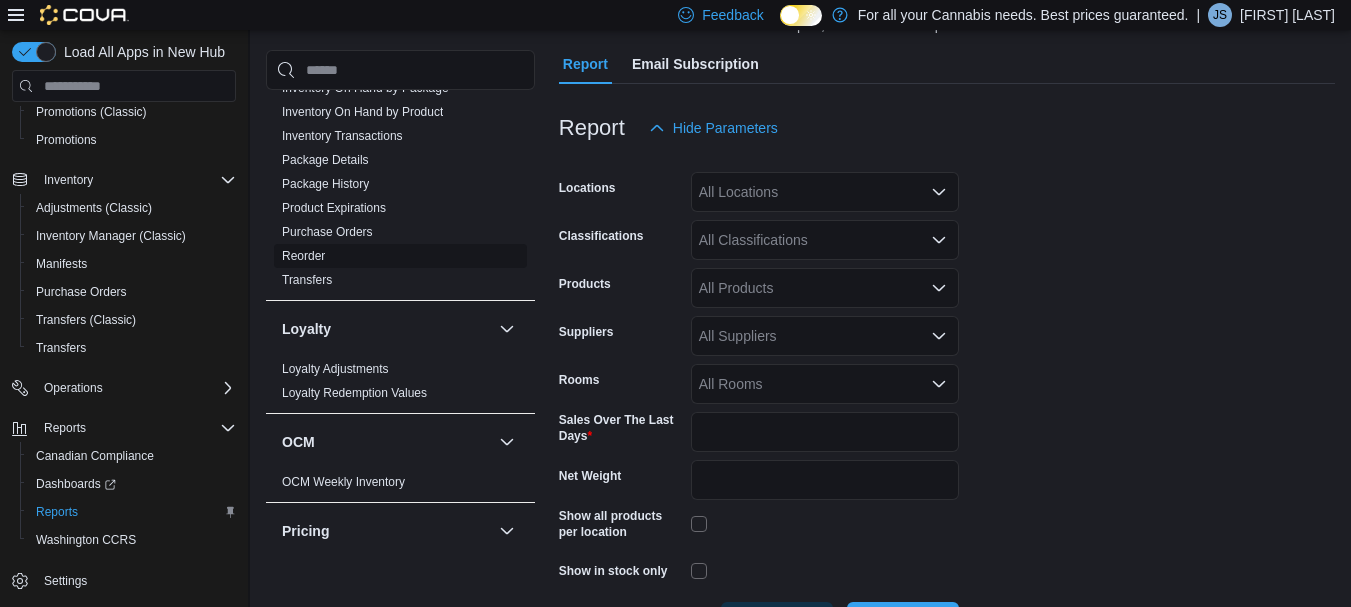 scroll, scrollTop: 109, scrollLeft: 0, axis: vertical 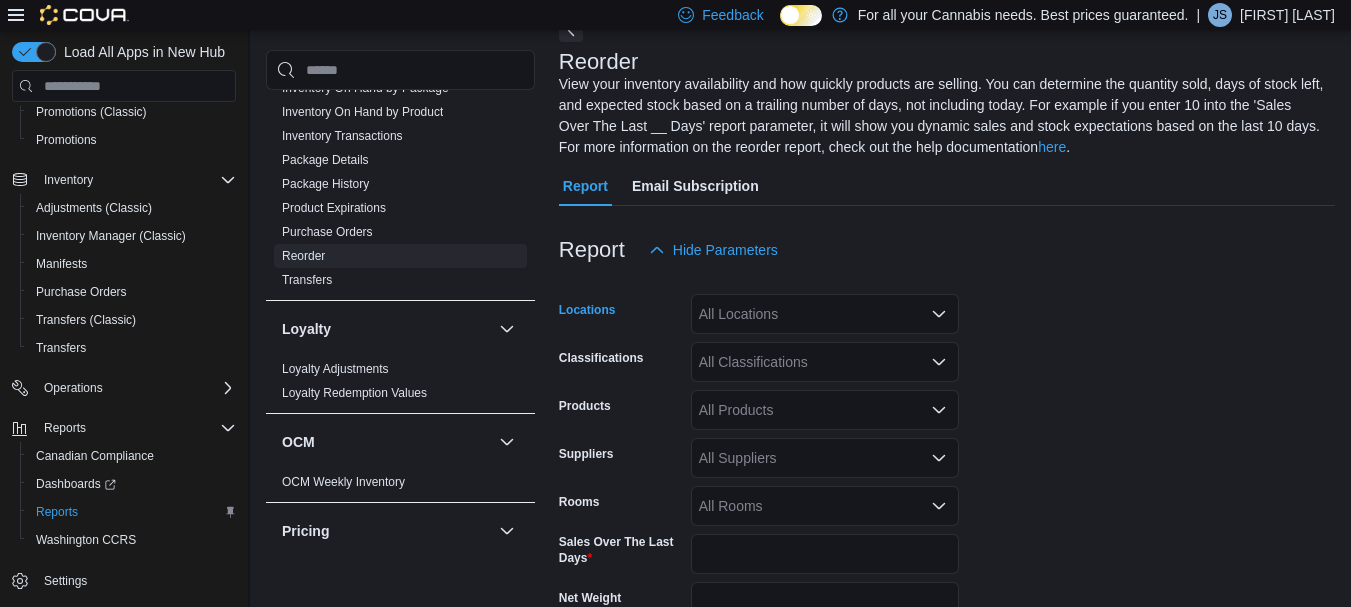 click on "All Locations" at bounding box center (825, 314) 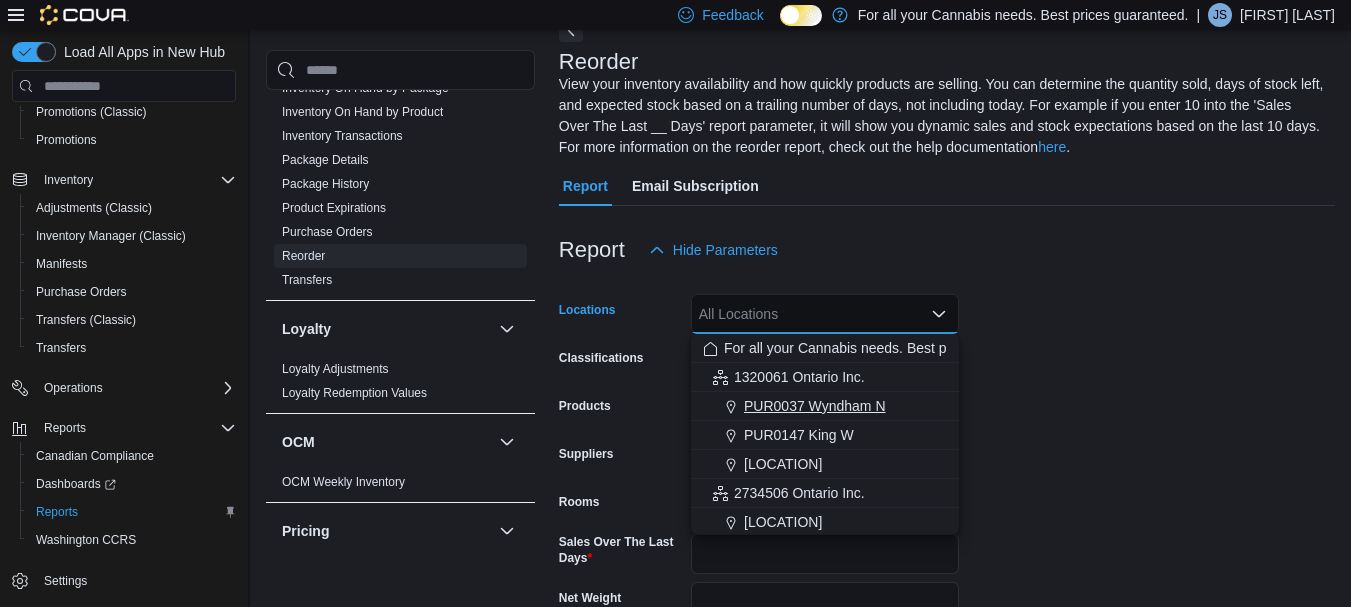 click on "PUR0037 Wyndham N" at bounding box center [815, 406] 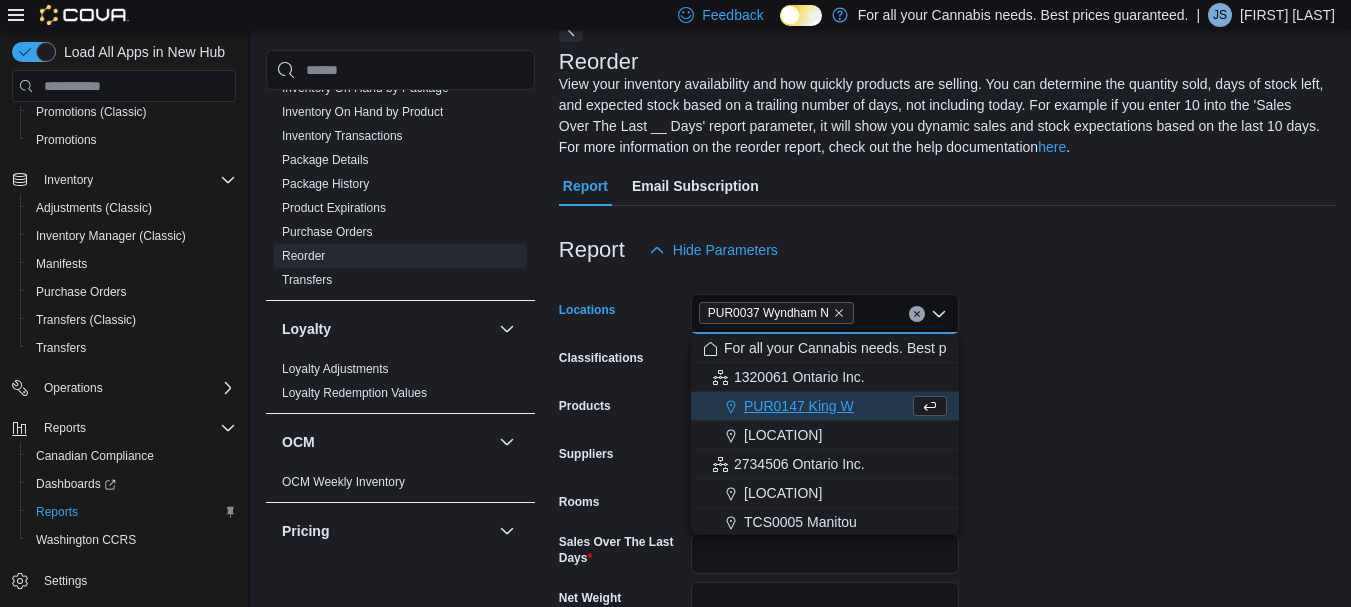 click on "Locations [LOCATION] Combo box. Selected. [LOCATION]. Press Backspace to delete [LOCATION]. Combo box input. All Locations. Type some text or, to display a list of choices, press Down Arrow. To exit the list of choices, press Escape. Classifications All Classifications Products All Products Suppliers All Suppliers Rooms All Rooms Sales Over The Last Days * Net Weight Show all products per location Show in stock only Export  Run Report" at bounding box center (947, 517) 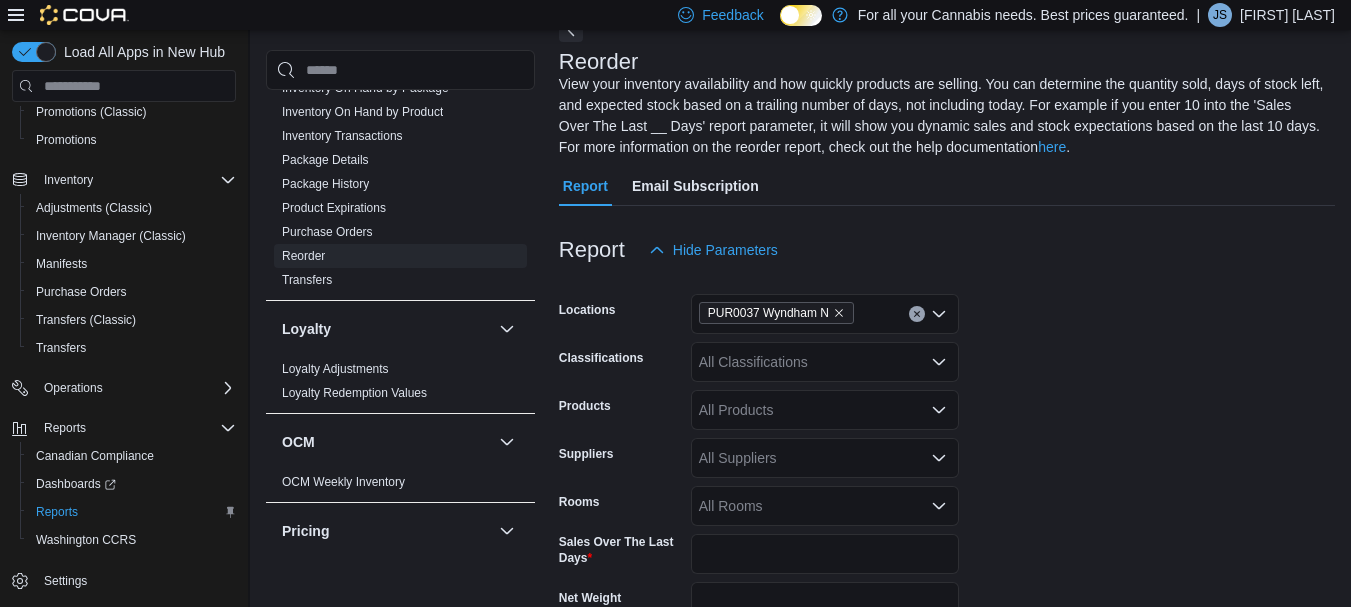 click on "All Classifications" at bounding box center [825, 362] 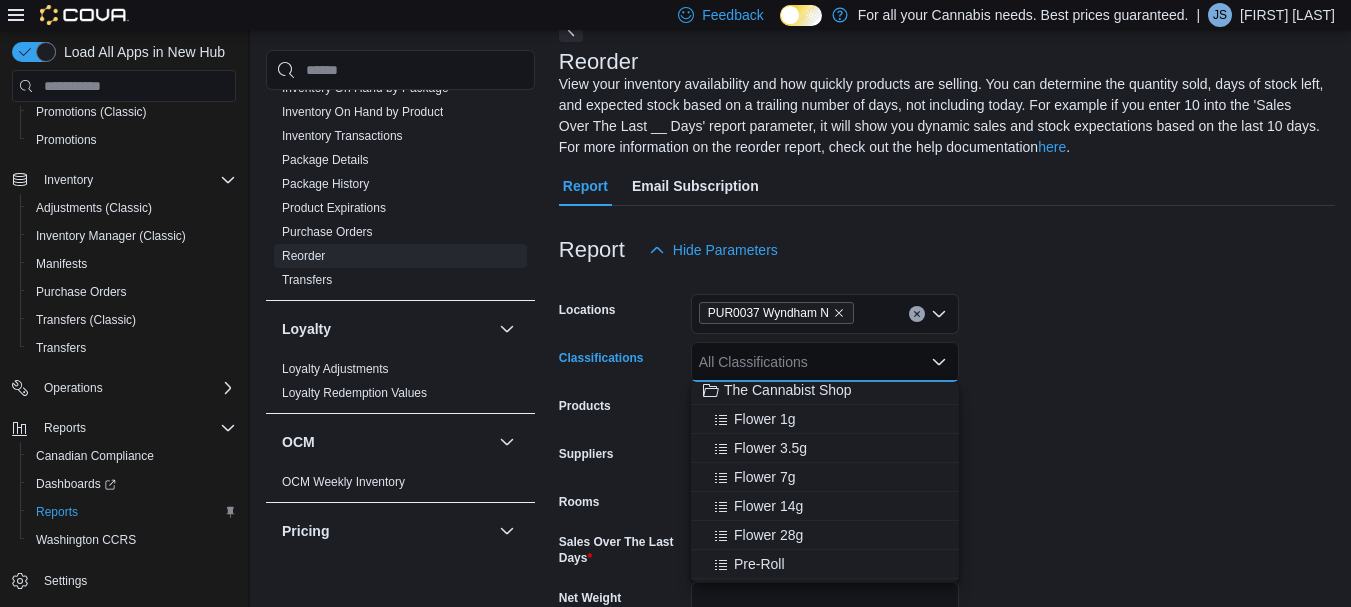 scroll, scrollTop: 0, scrollLeft: 0, axis: both 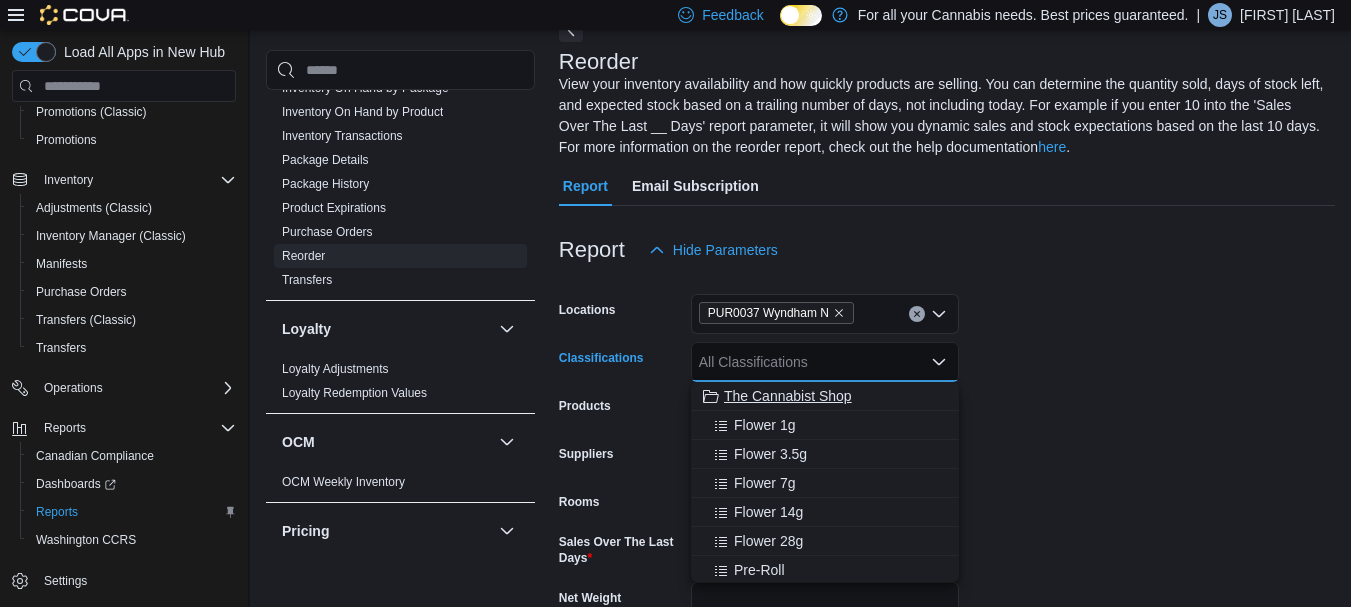click on "The Cannabist Shop" at bounding box center [788, 396] 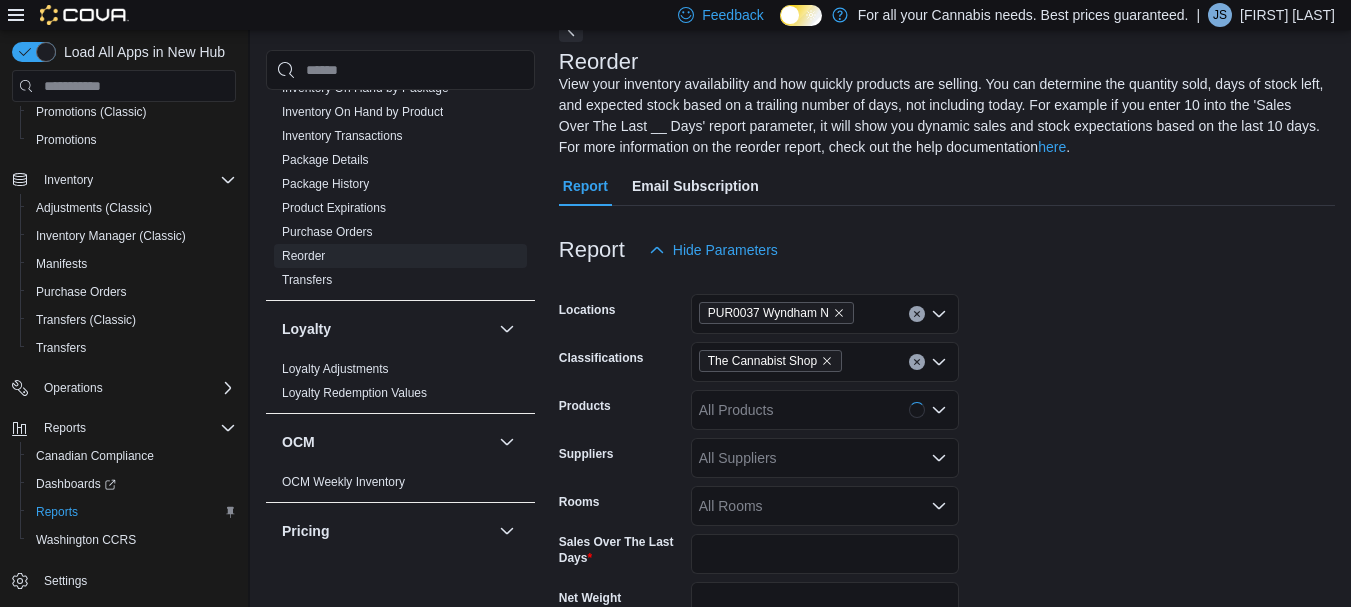 click on "Locations [LOCATION] Classifications [BRAND] Products All Products Suppliers All Suppliers Rooms All Rooms Sales Over The Last Days * Net Weight Show all products per location Show in stock only Export  Run Report" at bounding box center [947, 517] 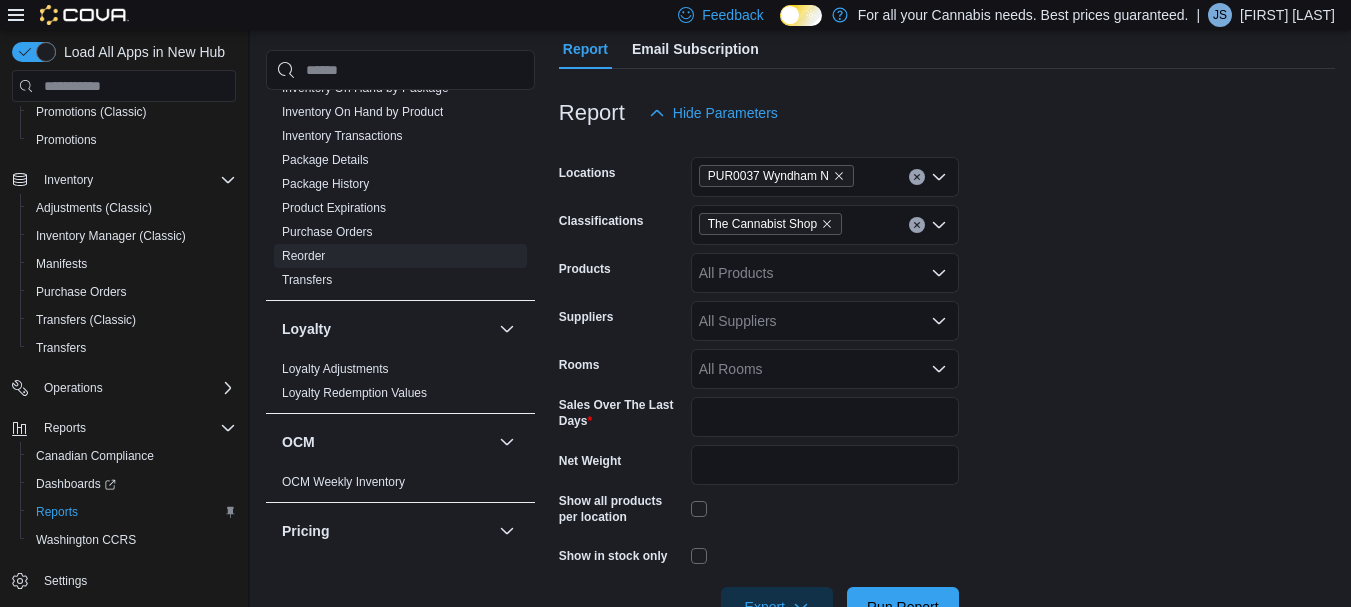 scroll, scrollTop: 306, scrollLeft: 0, axis: vertical 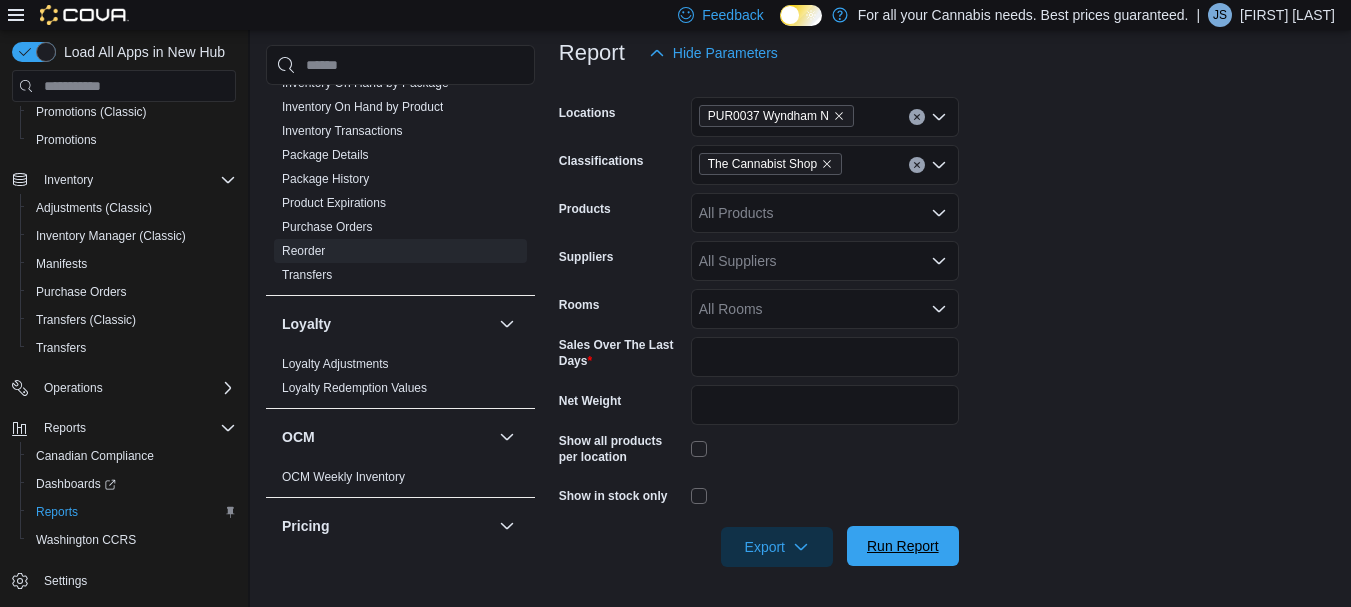 click on "Run Report" at bounding box center (903, 546) 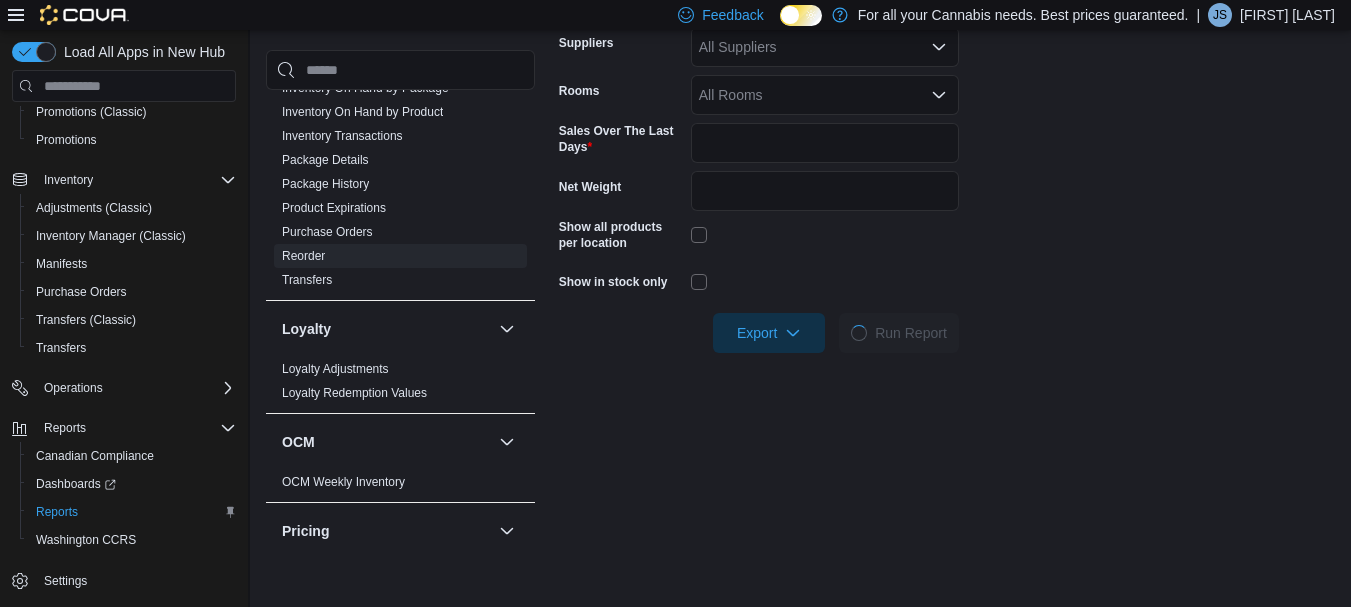 scroll, scrollTop: 856, scrollLeft: 0, axis: vertical 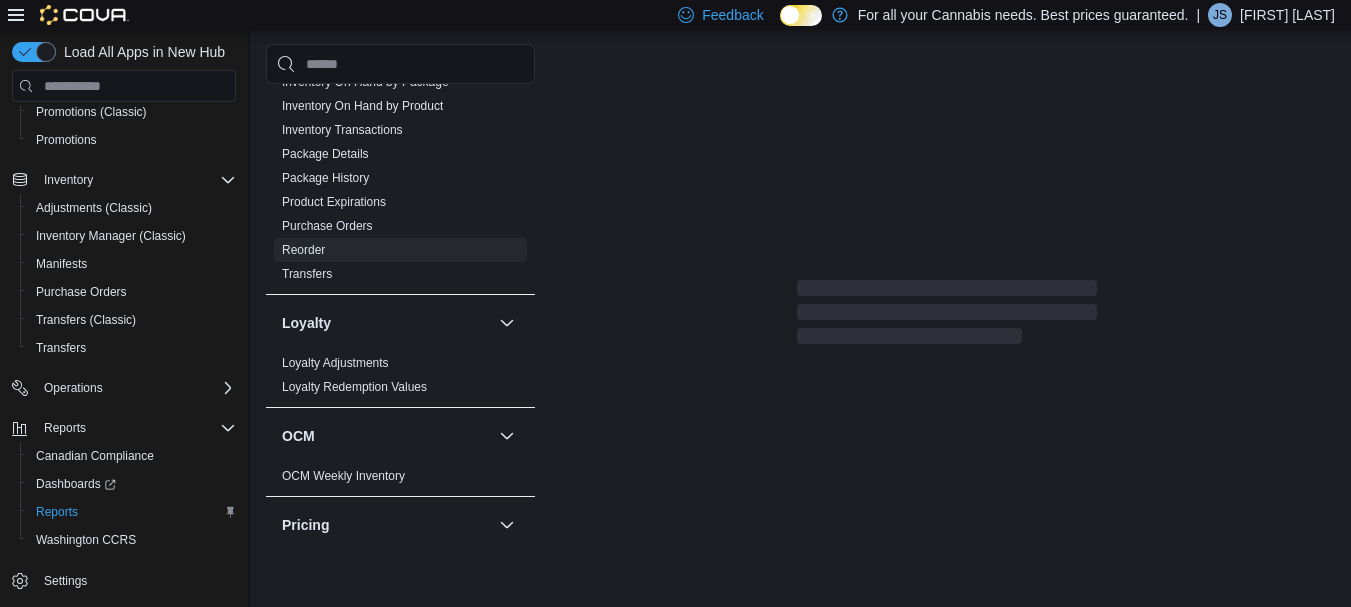 click on "Report Hide Parameters   Locations [LOCATION] Classifications [BRAND] Products All Products Suppliers All Suppliers Rooms All Rooms Sales Over The Last Days * Net Weight Show all products per location Show in stock only Export  Run Report" at bounding box center (947, -97) 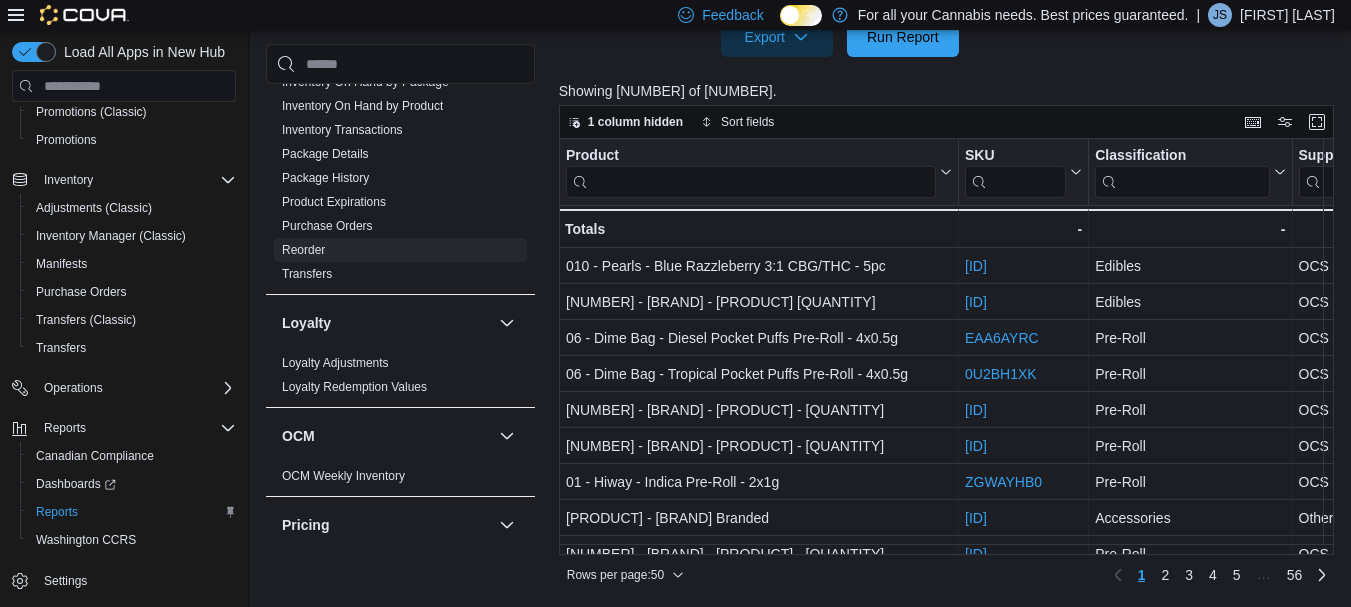 scroll, scrollTop: 816, scrollLeft: 0, axis: vertical 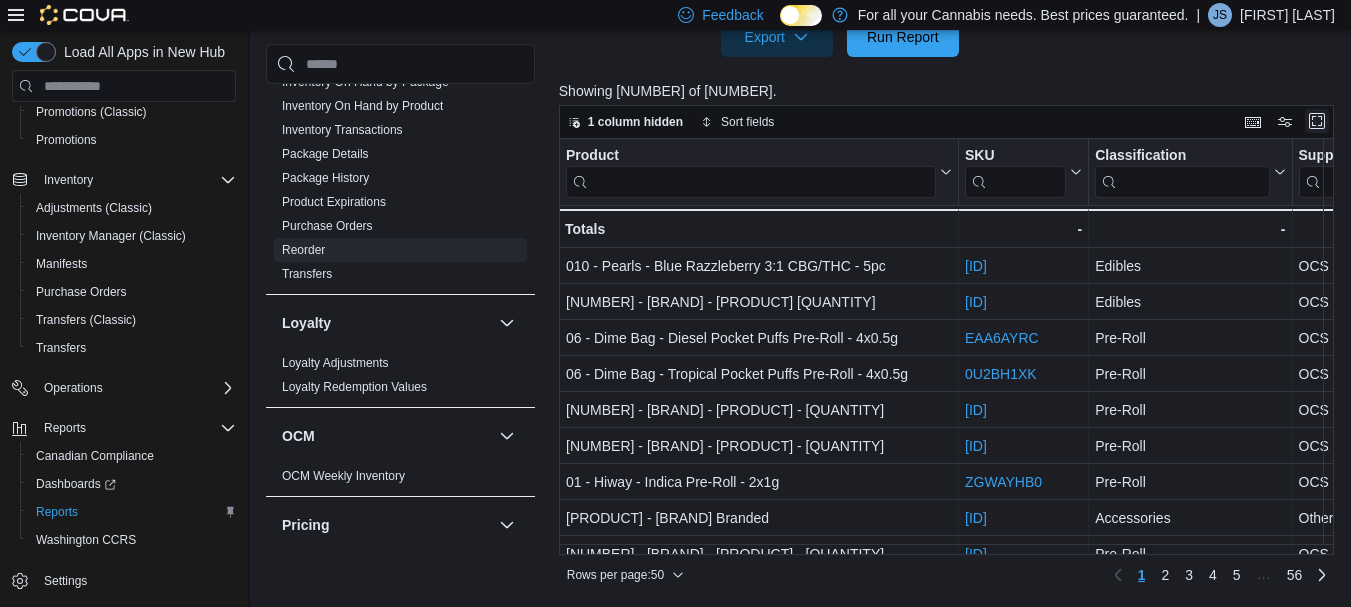 click at bounding box center (1317, 121) 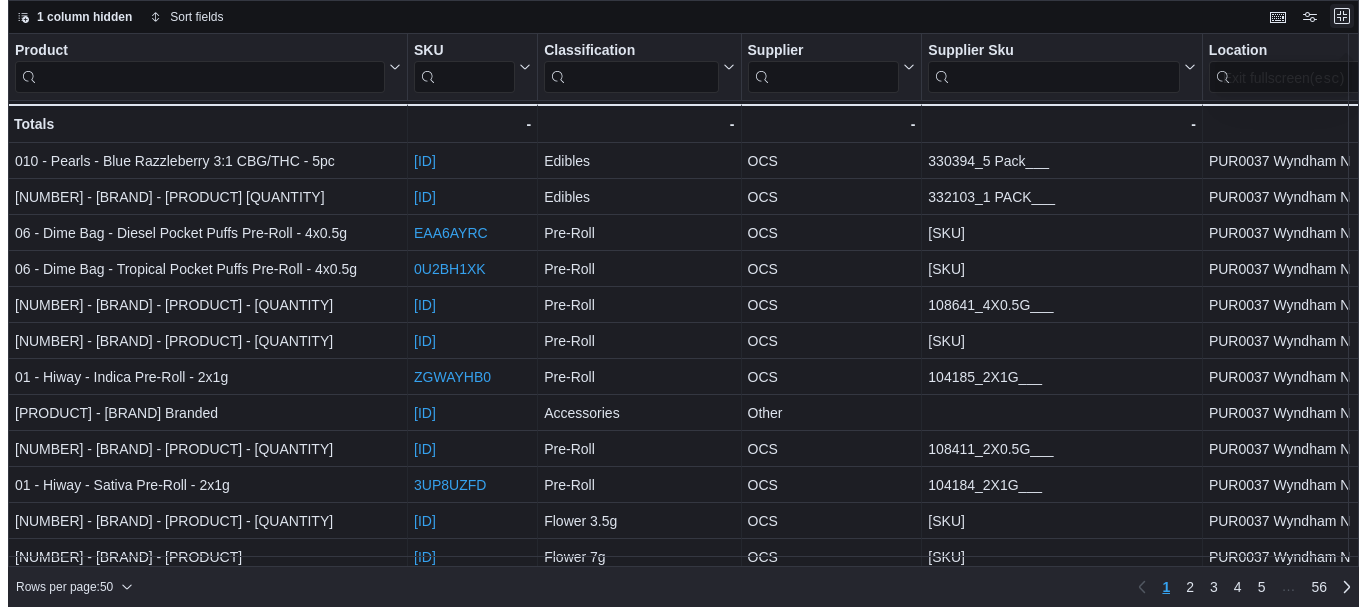 scroll, scrollTop: 0, scrollLeft: 0, axis: both 